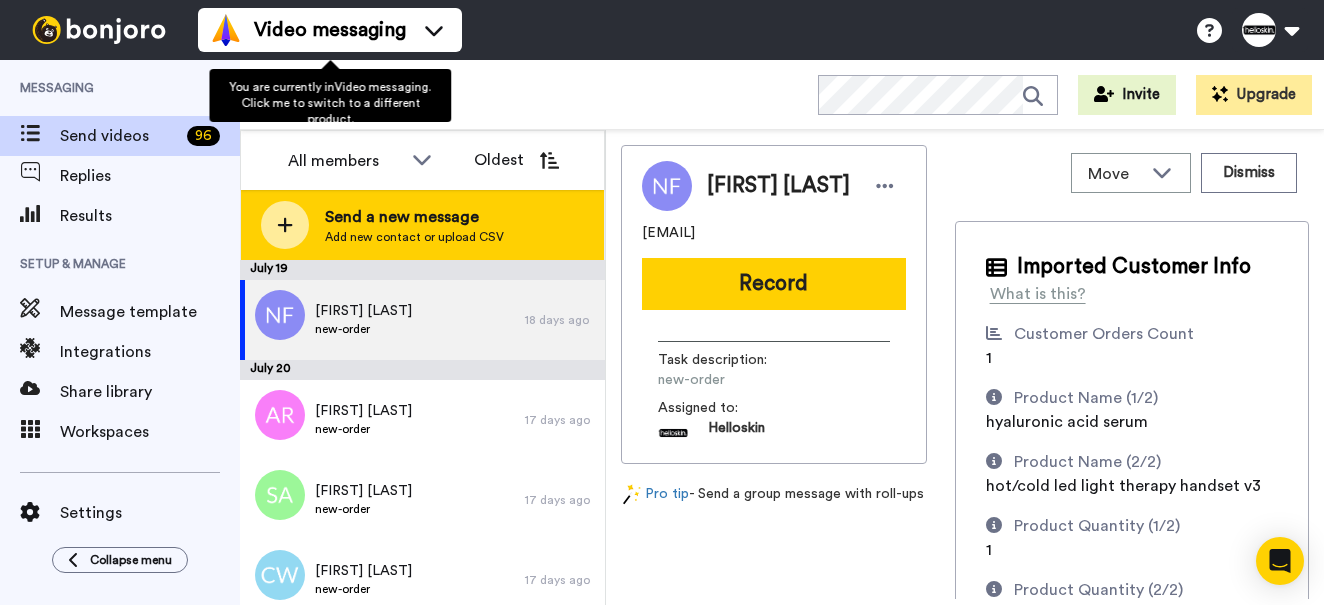 scroll, scrollTop: 0, scrollLeft: 0, axis: both 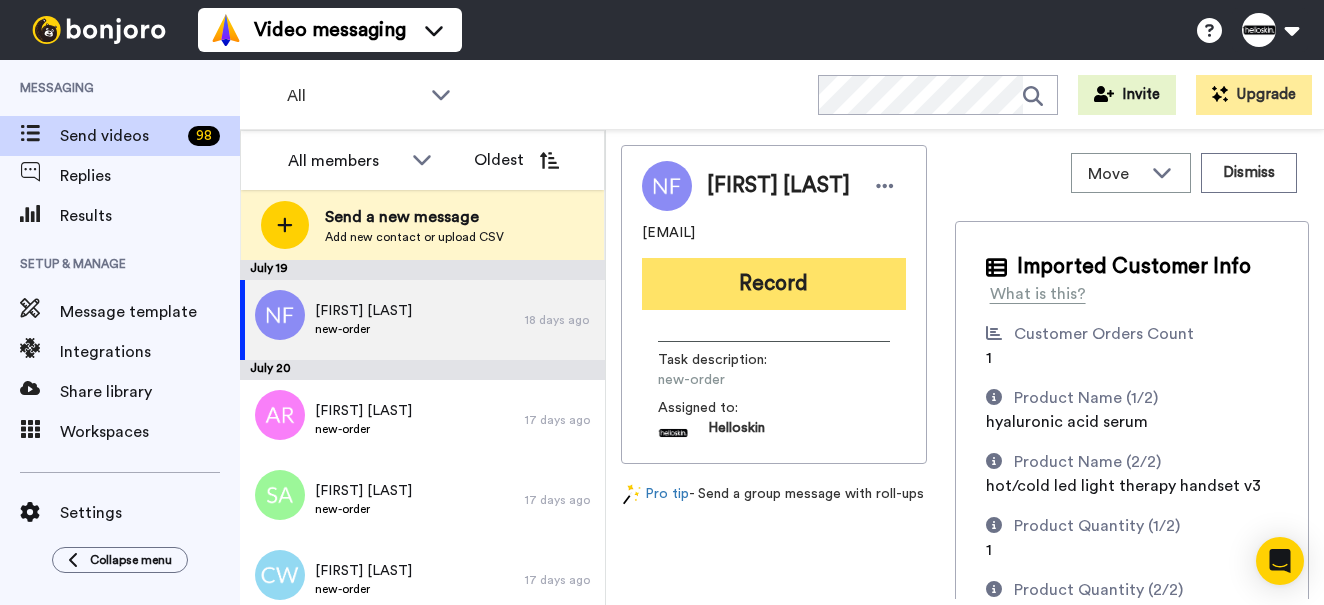click on "Record" at bounding box center (774, 284) 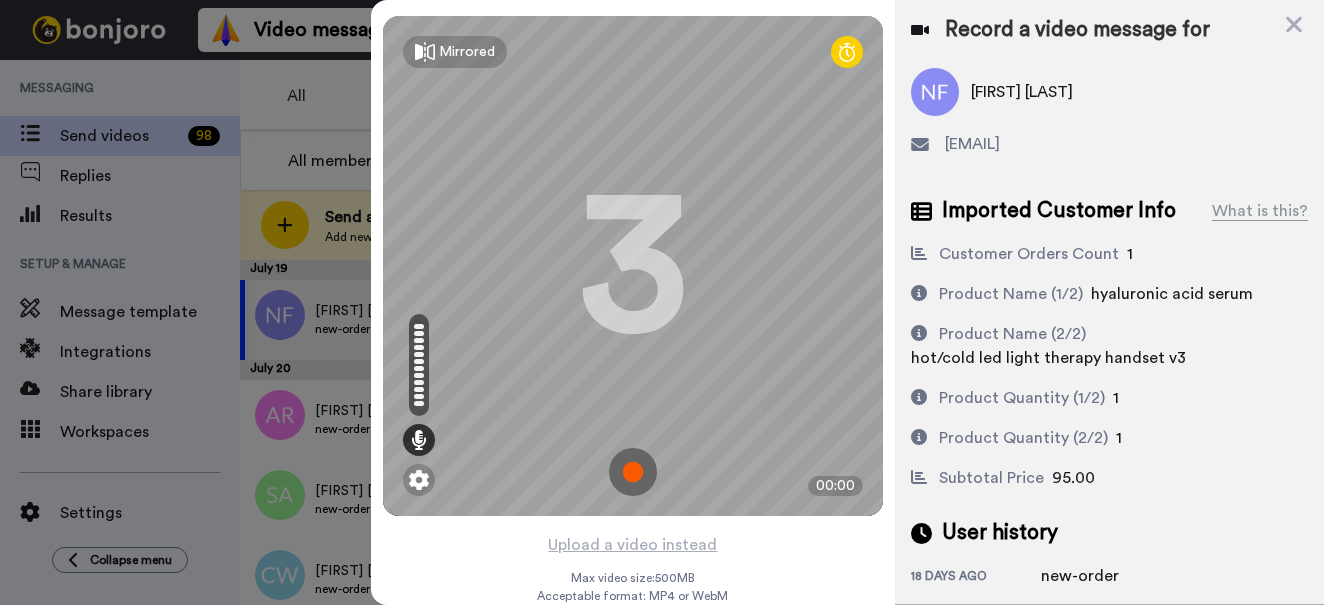 click at bounding box center (633, 472) 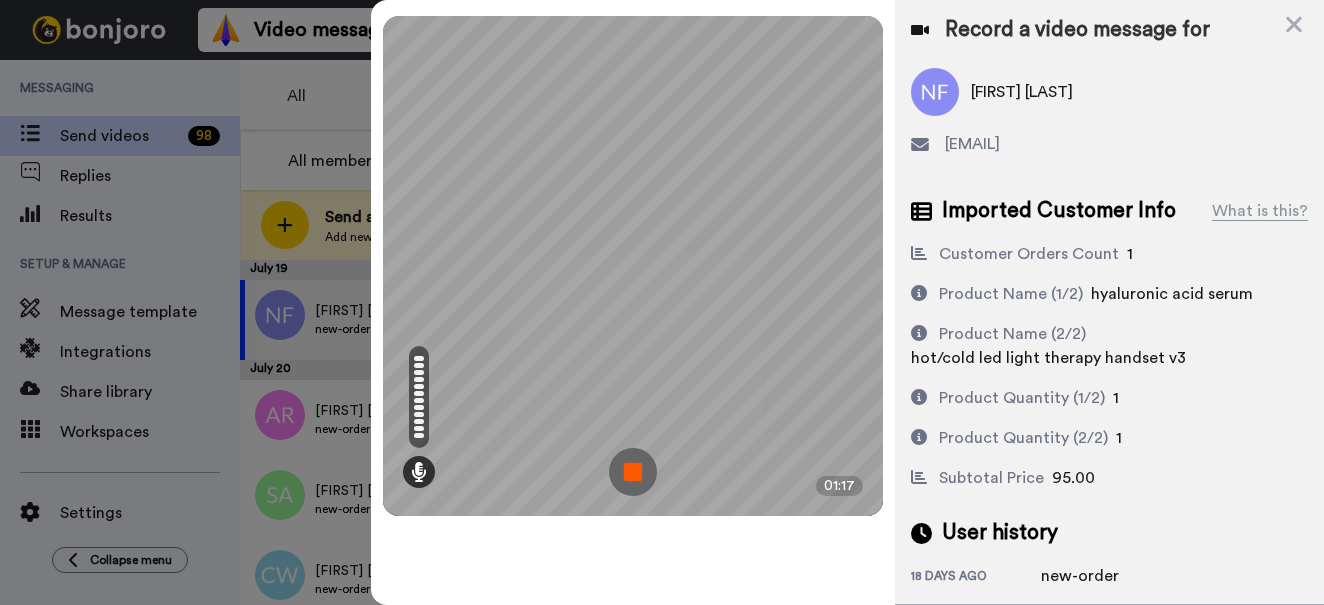 click at bounding box center [633, 472] 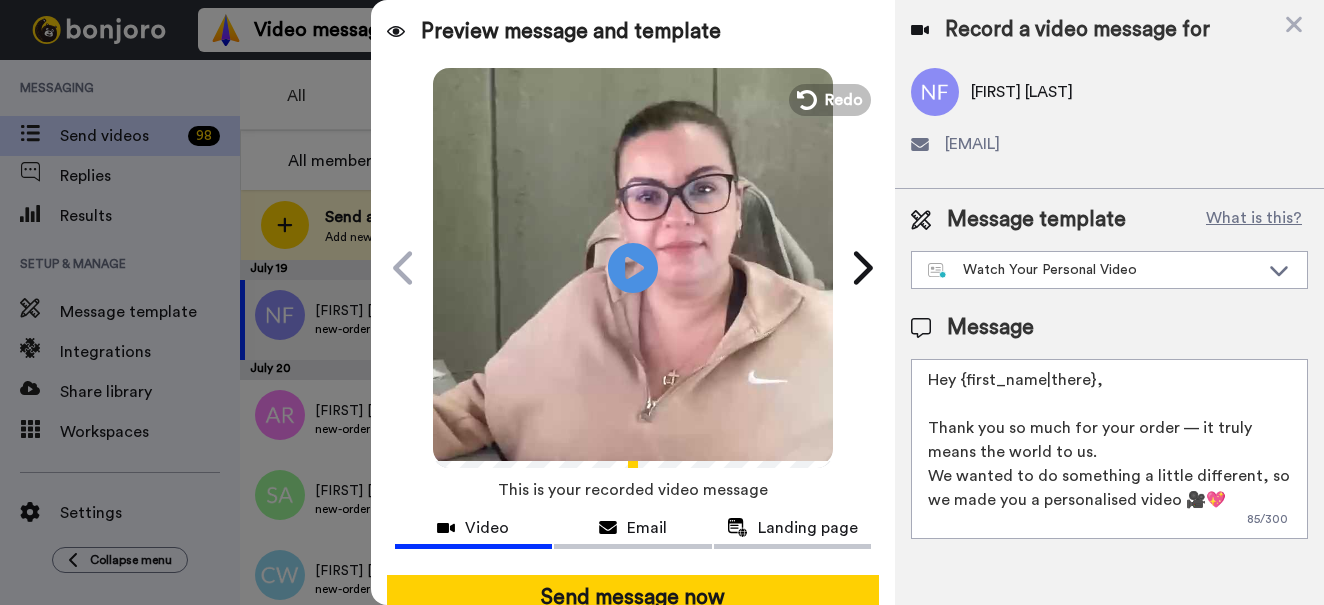 drag, startPoint x: 1146, startPoint y: 385, endPoint x: 961, endPoint y: 385, distance: 185 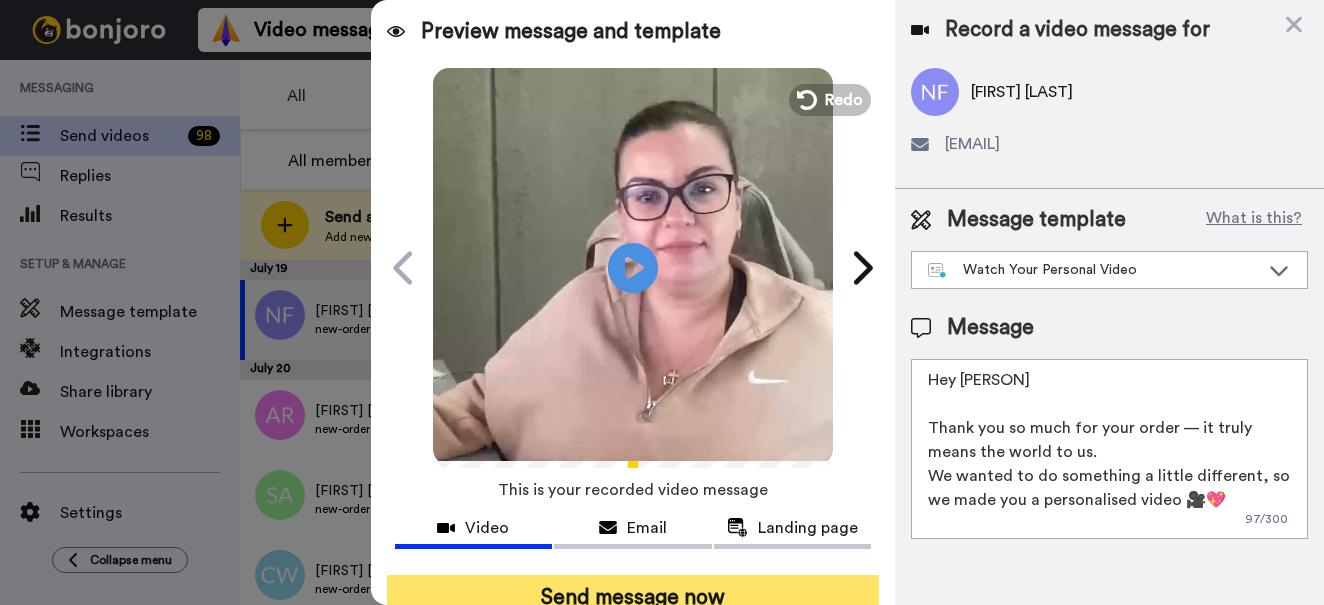 type on "Hey Nivine
Thank you so much for your order — it truly means the world to us.
We wanted to do something a little different, so we made you a personalised video 🎥💖
Hit play — this one’s just for you!" 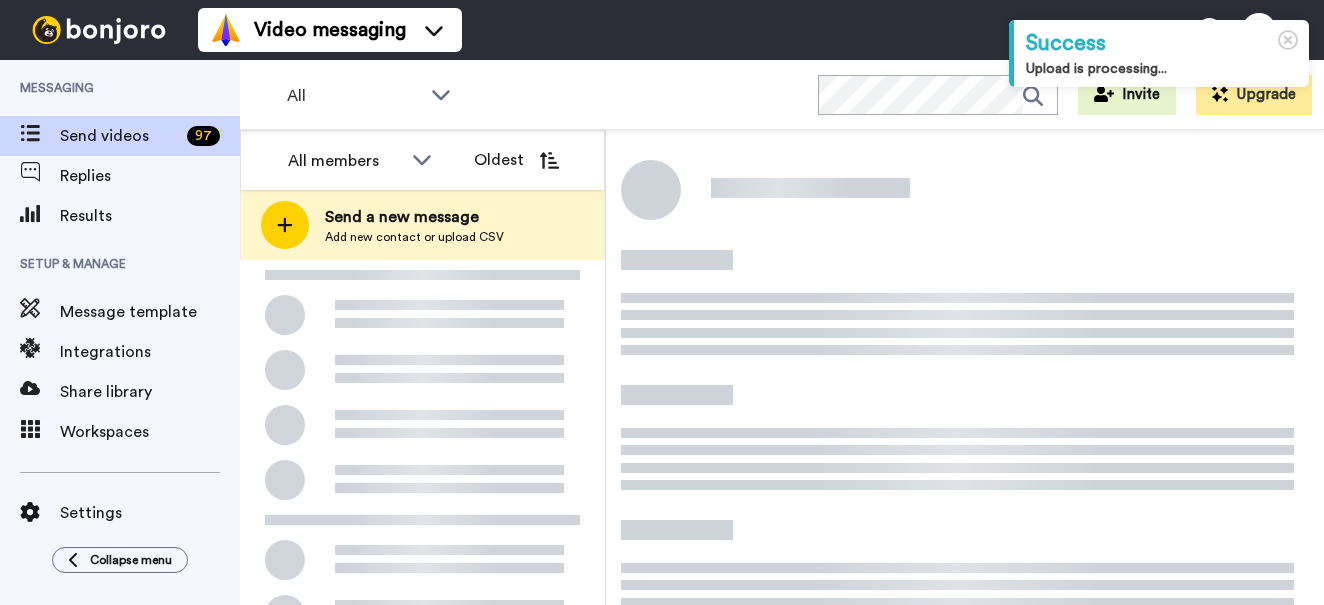 scroll, scrollTop: 0, scrollLeft: 0, axis: both 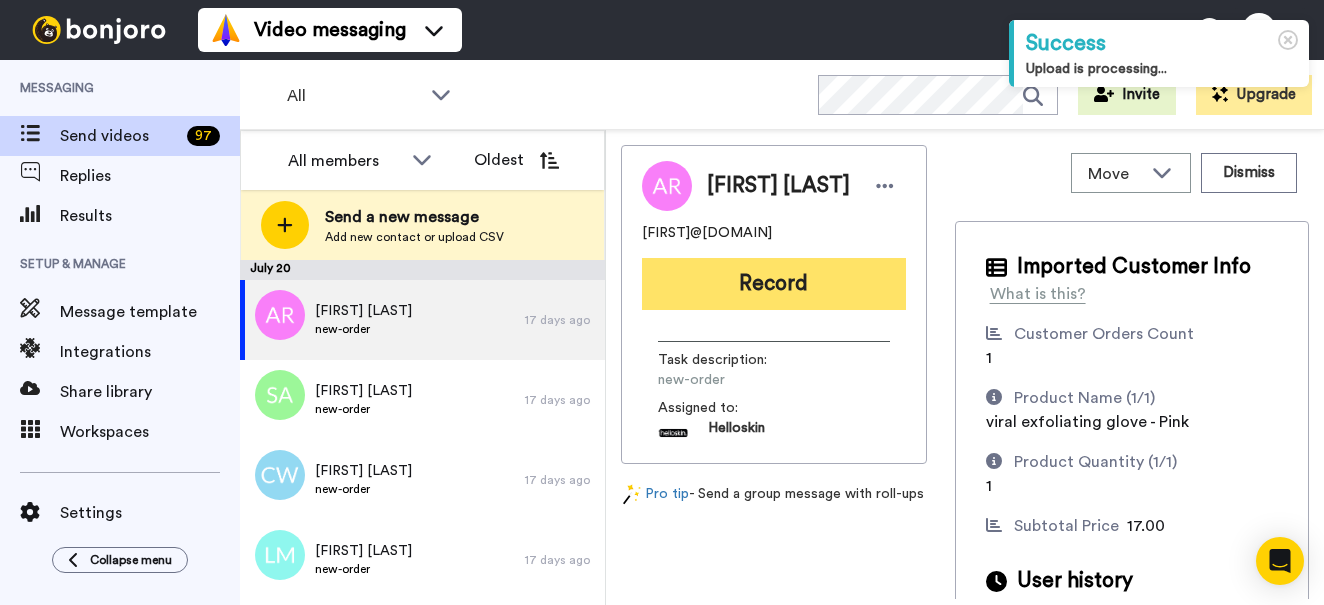click on "Record" at bounding box center (774, 284) 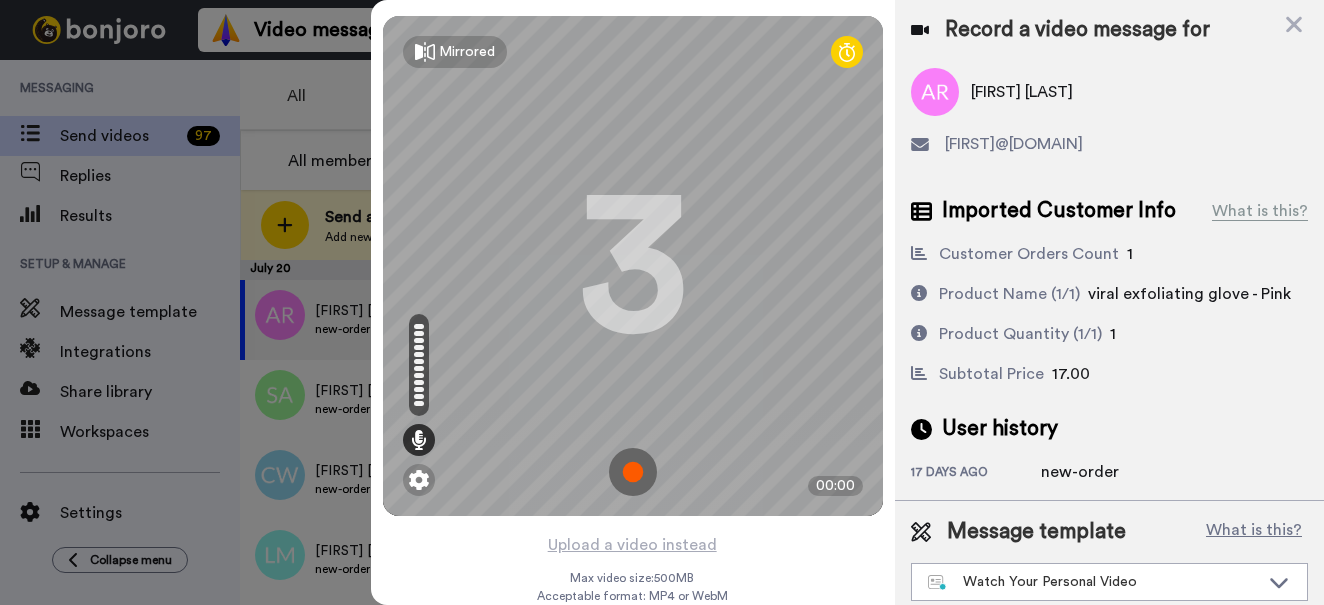 click at bounding box center (633, 472) 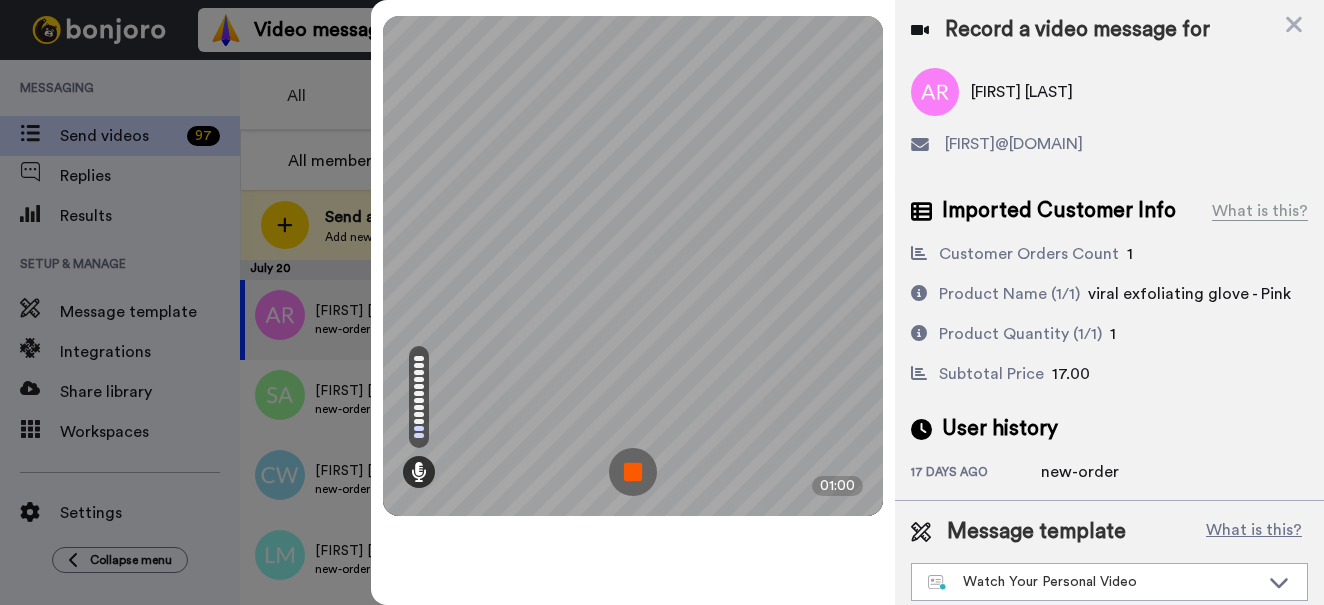 click at bounding box center [633, 472] 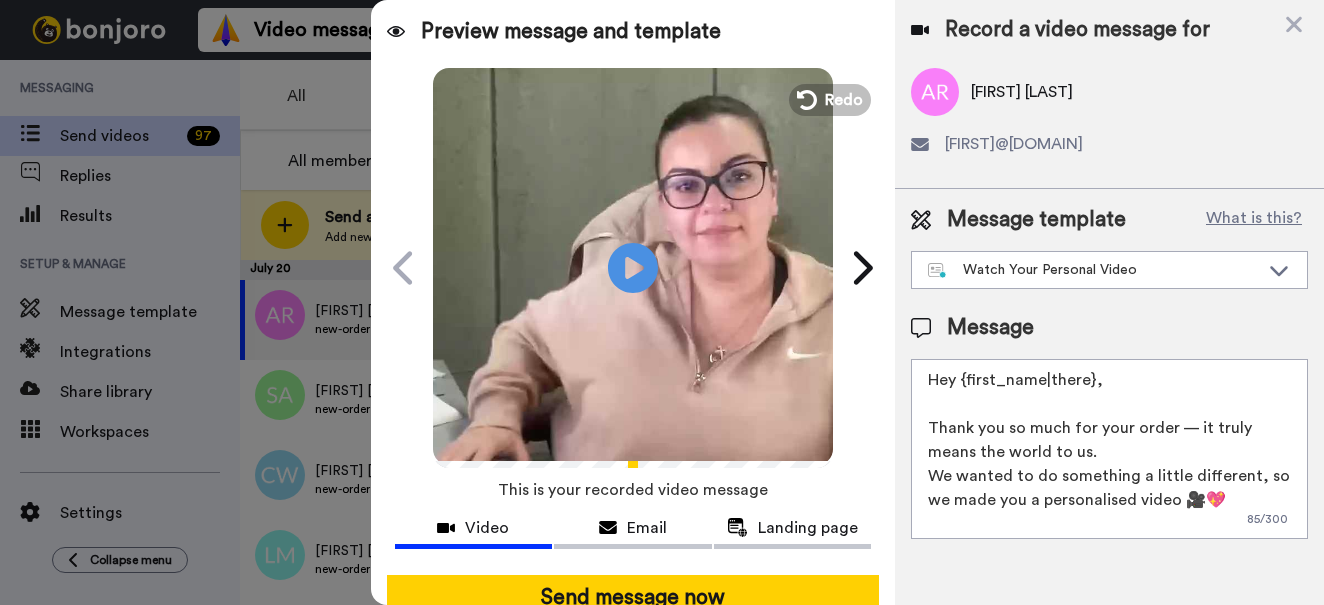 drag, startPoint x: 1136, startPoint y: 390, endPoint x: 964, endPoint y: 388, distance: 172.01163 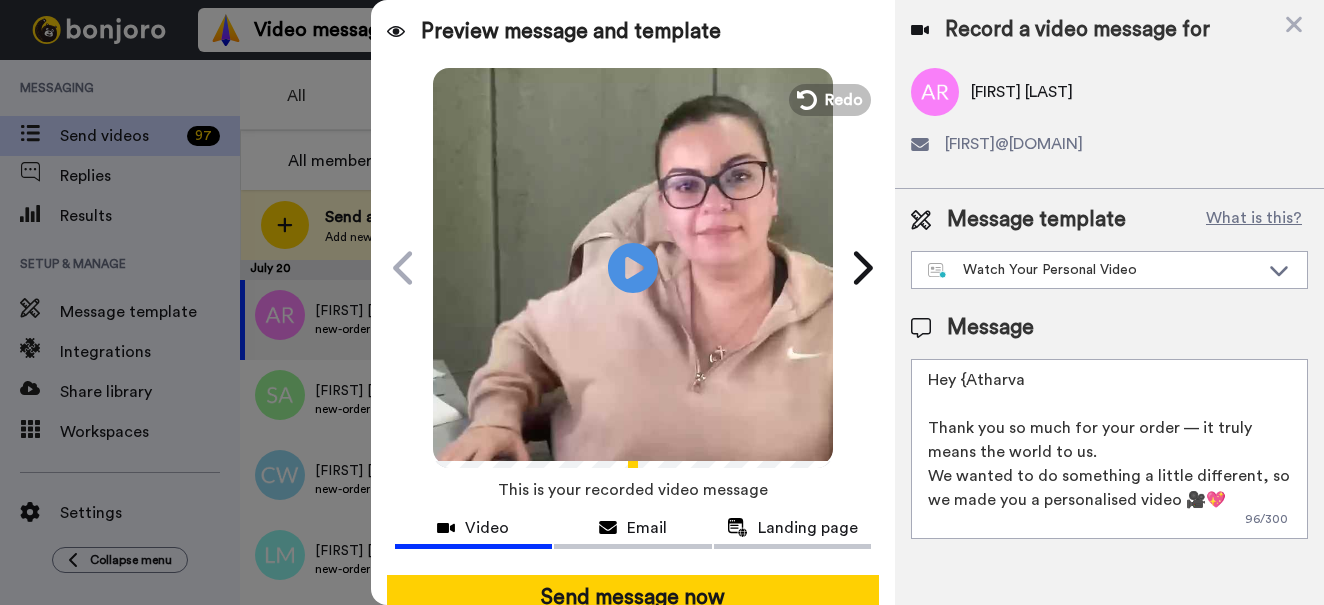 click on "Hey {Atharva
Thank you so much for your order — it truly means the world to us.
We wanted to do something a little different, so we made you a personalised video 🎥💖
Hit play — this one’s just for you!" at bounding box center [1109, 449] 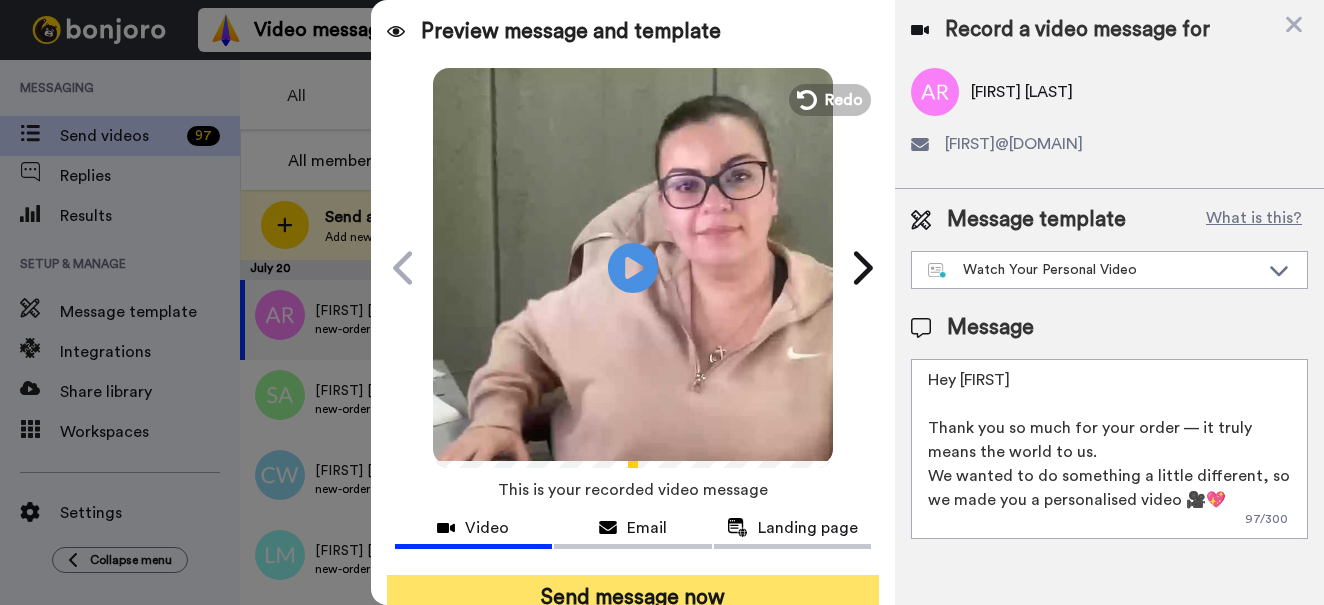 type on "Hey Atharva
Thank you so much for your order — it truly means the world to us.
We wanted to do something a little different, so we made you a personalised video 🎥💖
Hit play — this one’s just for you!" 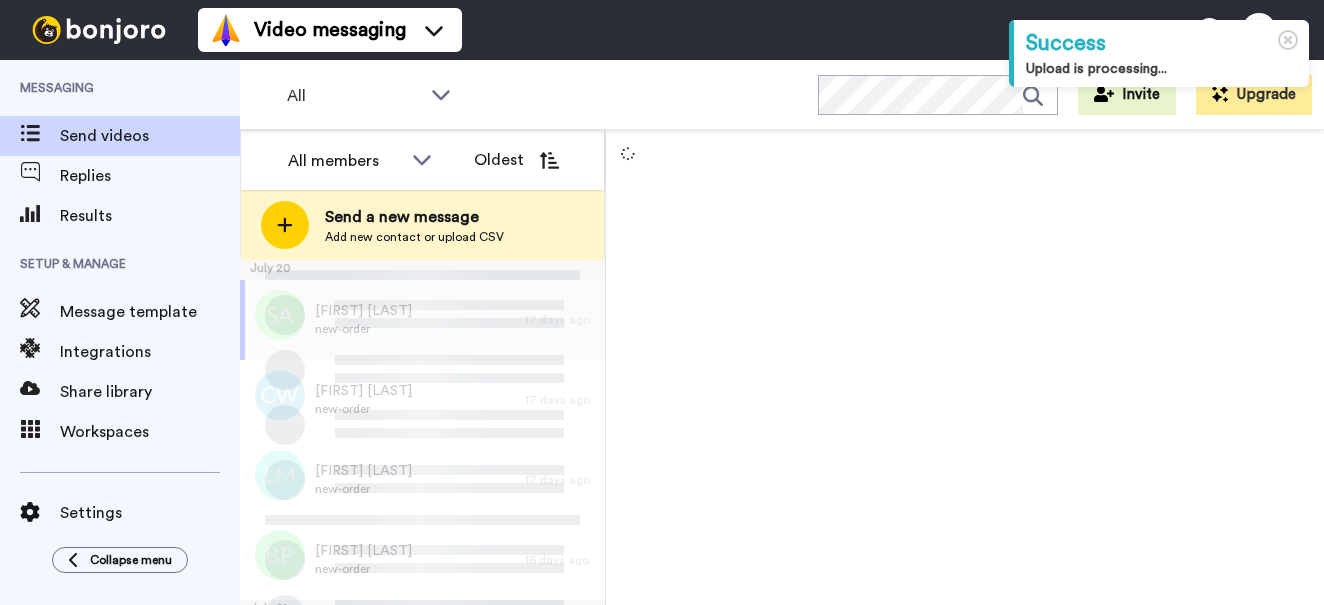 scroll, scrollTop: 0, scrollLeft: 0, axis: both 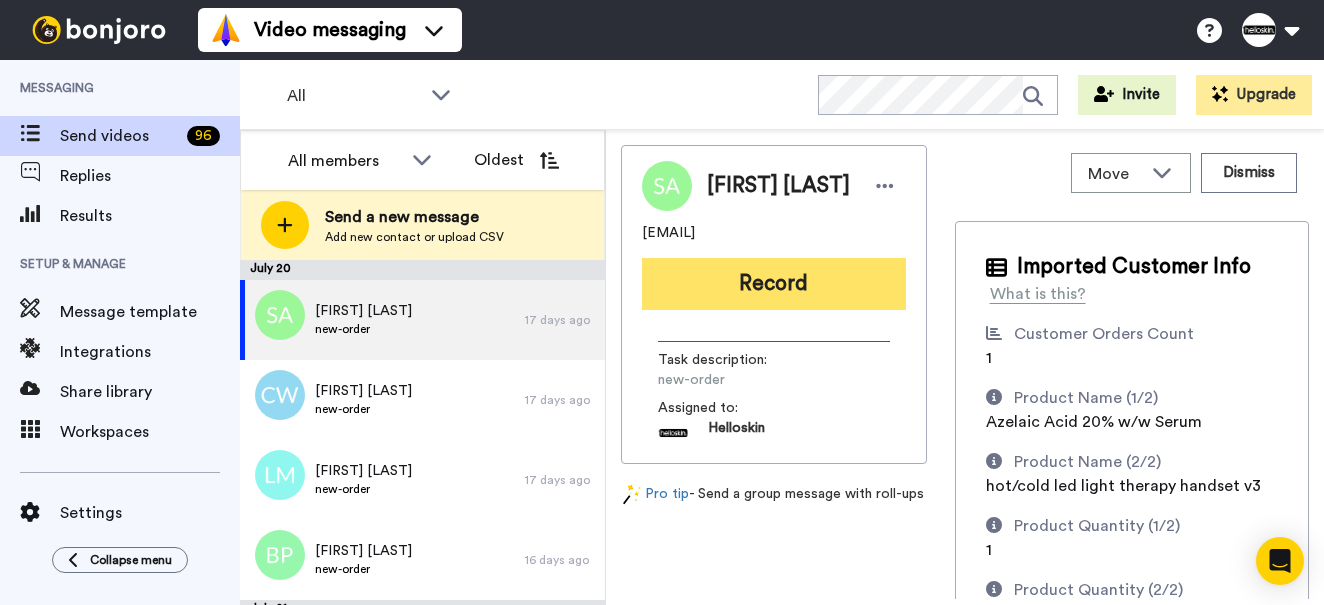 click on "Record" at bounding box center (774, 284) 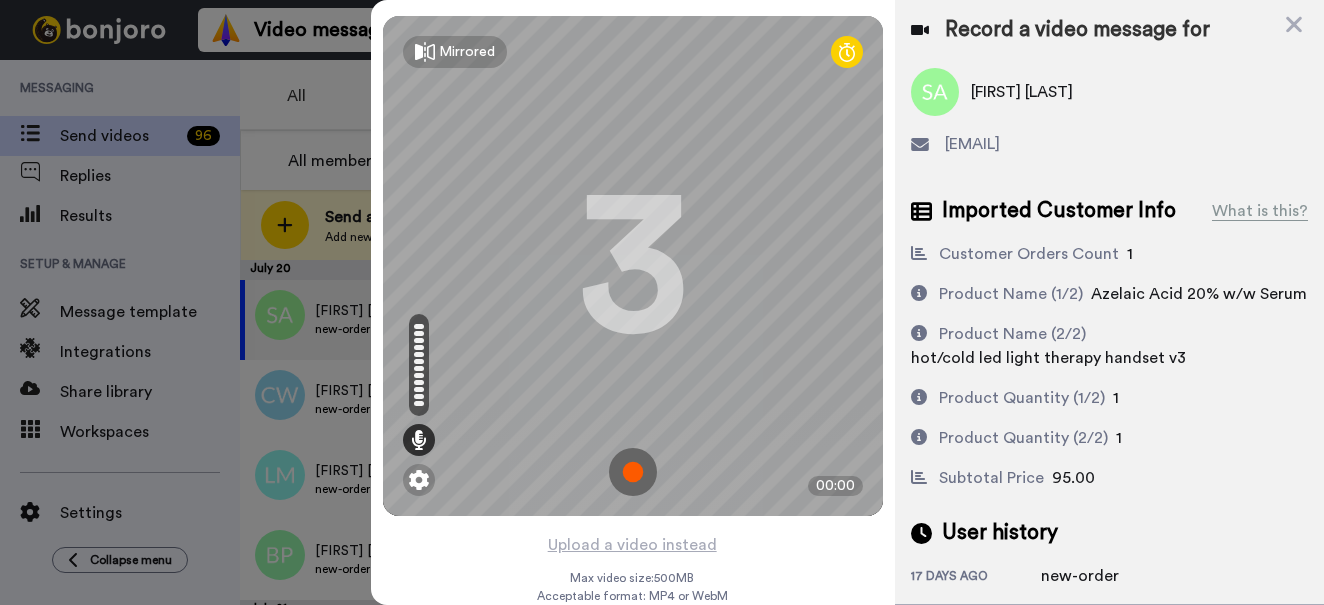 click at bounding box center [633, 472] 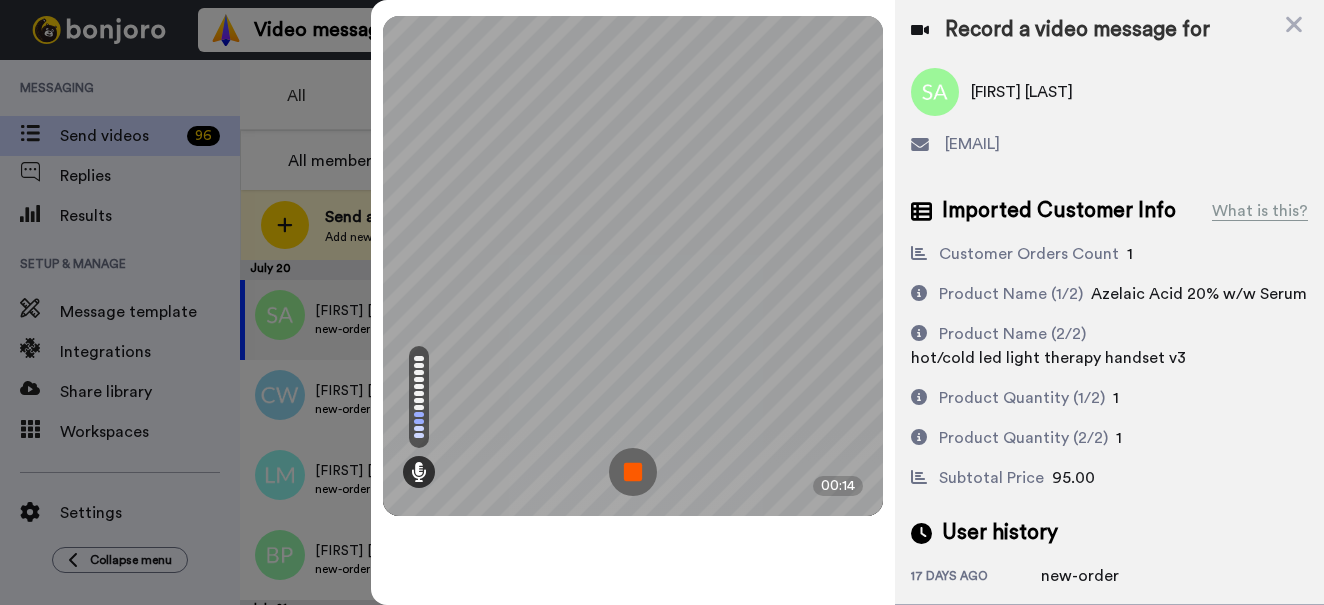 click at bounding box center [633, 472] 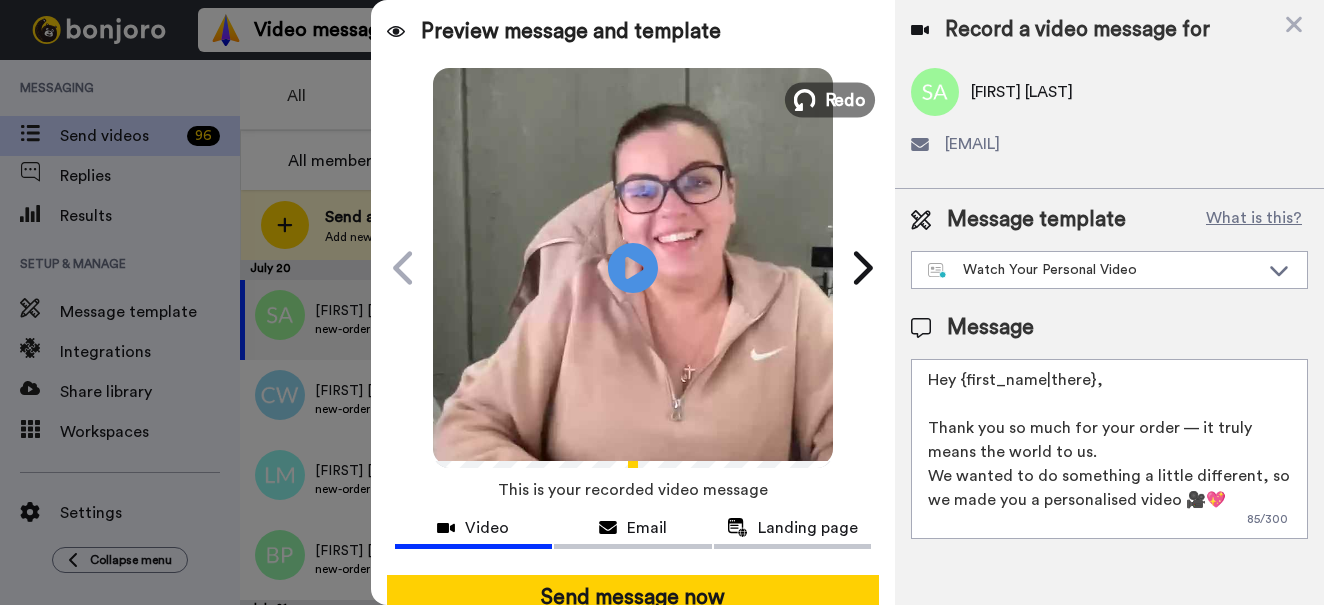 click on "Redo" at bounding box center [845, 99] 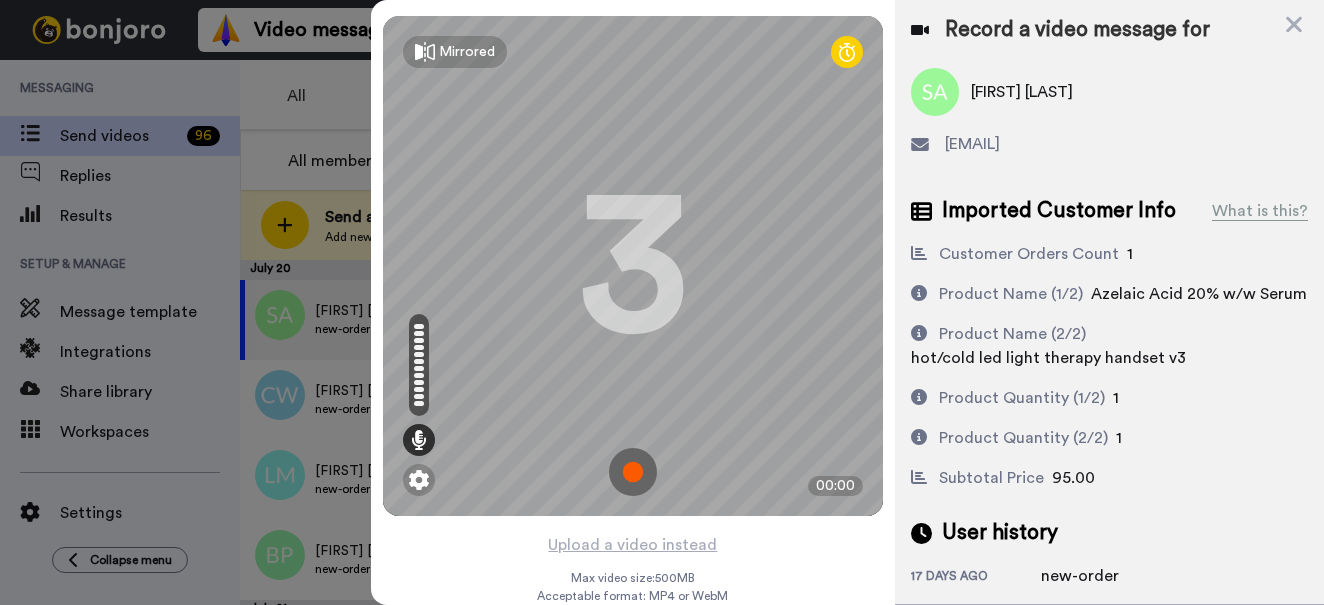 click at bounding box center (633, 472) 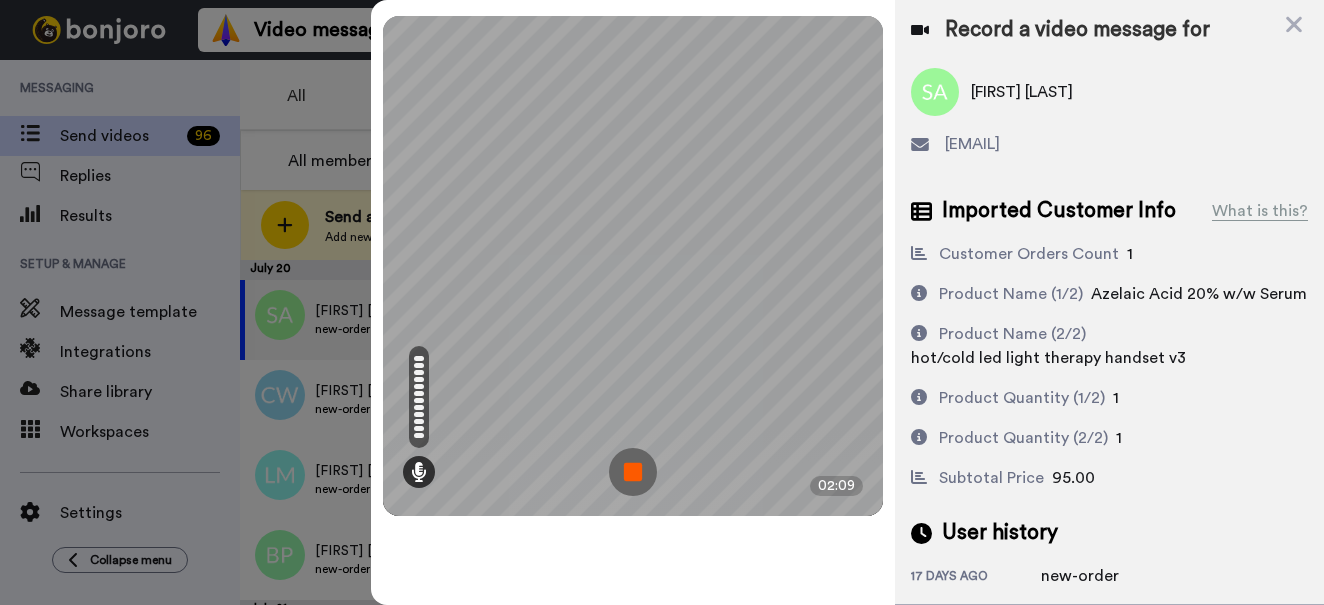 click at bounding box center (633, 472) 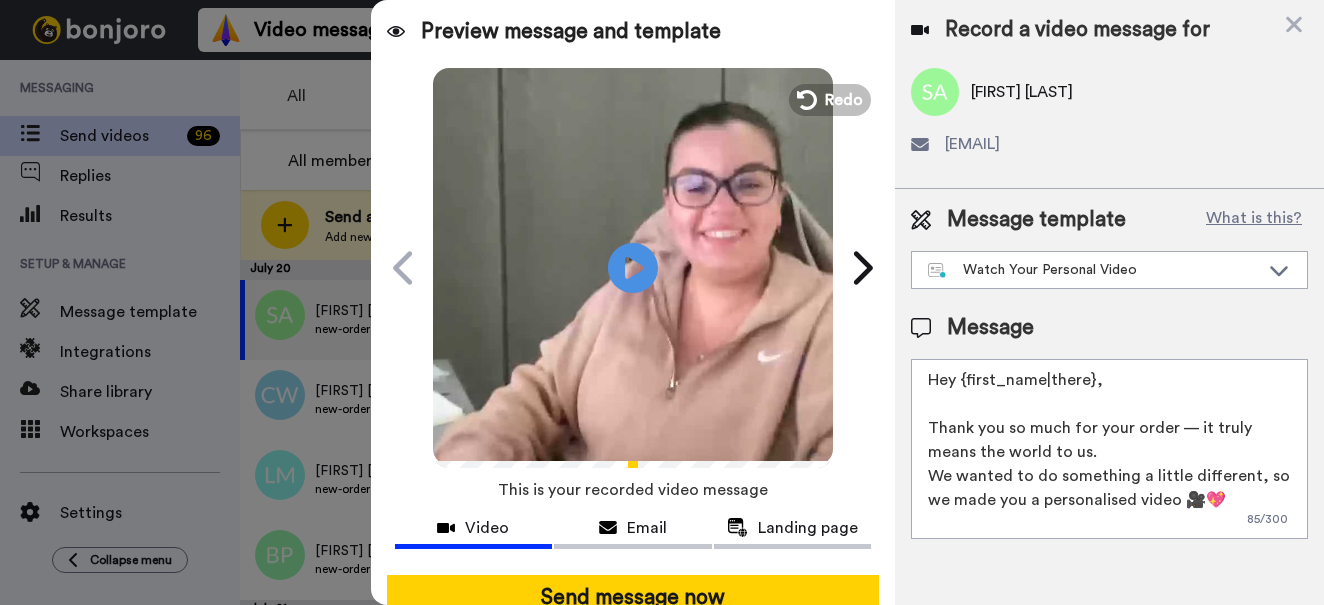 drag, startPoint x: 1116, startPoint y: 379, endPoint x: 958, endPoint y: 386, distance: 158.15498 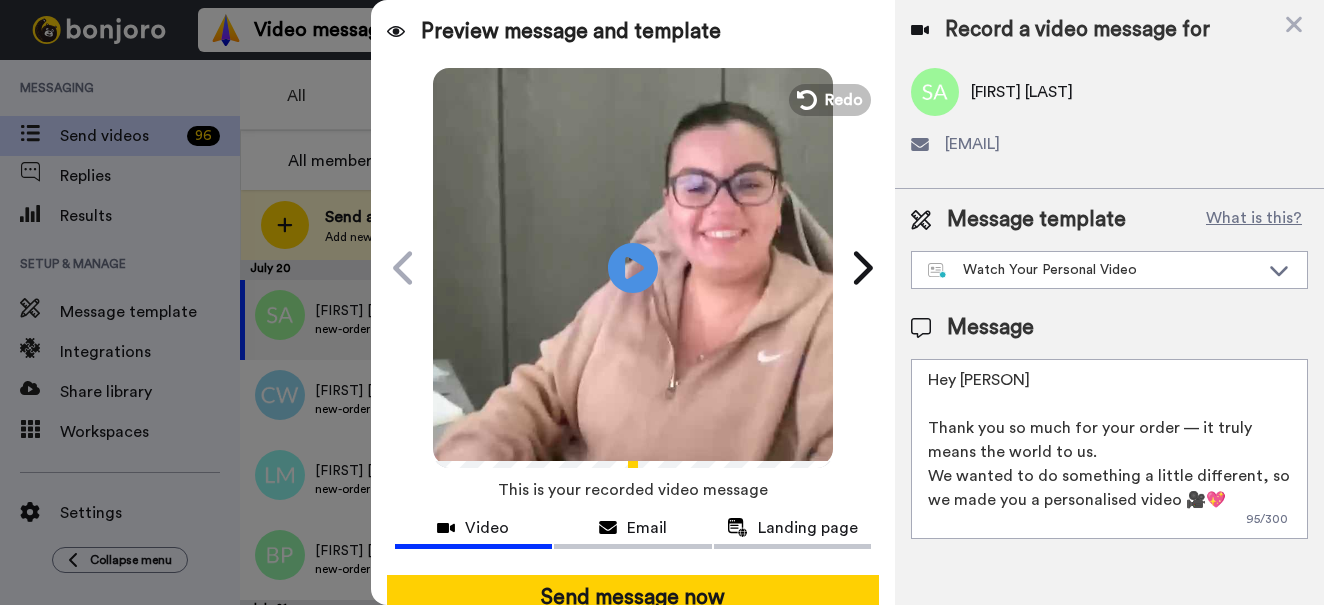 scroll, scrollTop: 137, scrollLeft: 0, axis: vertical 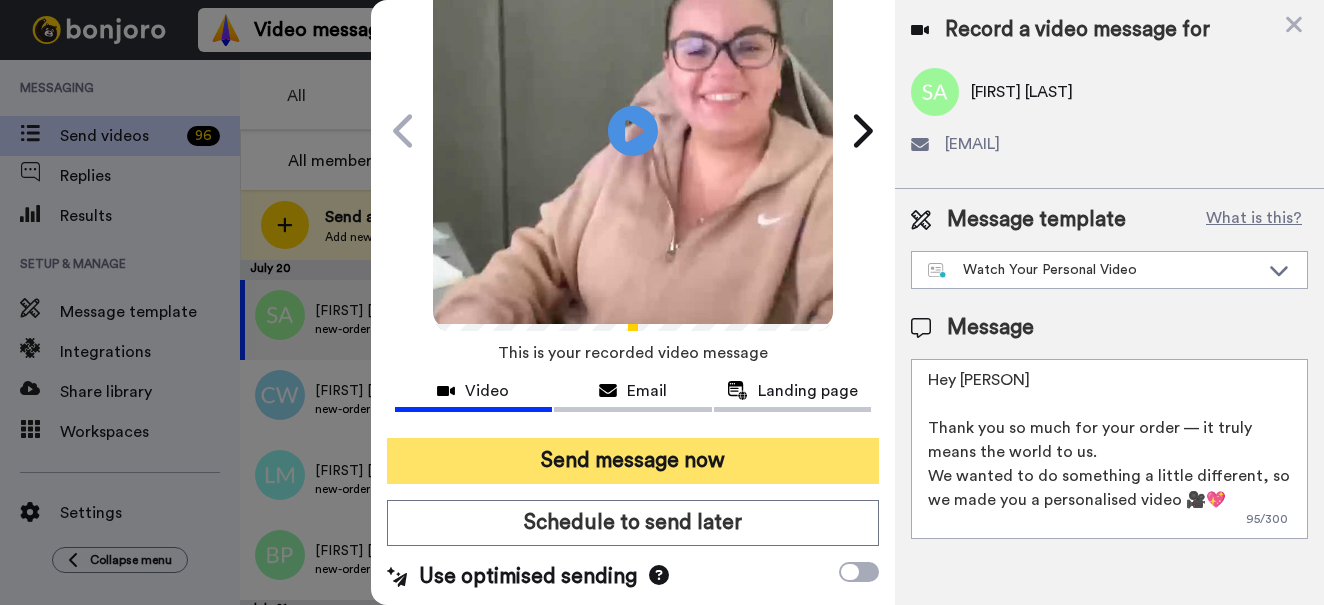 type on "Hey Sheridan
Thank you so much for your order — it truly means the world to us.
We wanted to do something a little different, so we made you a personalised video 🎥💖
Hit play — this one’s just for you!" 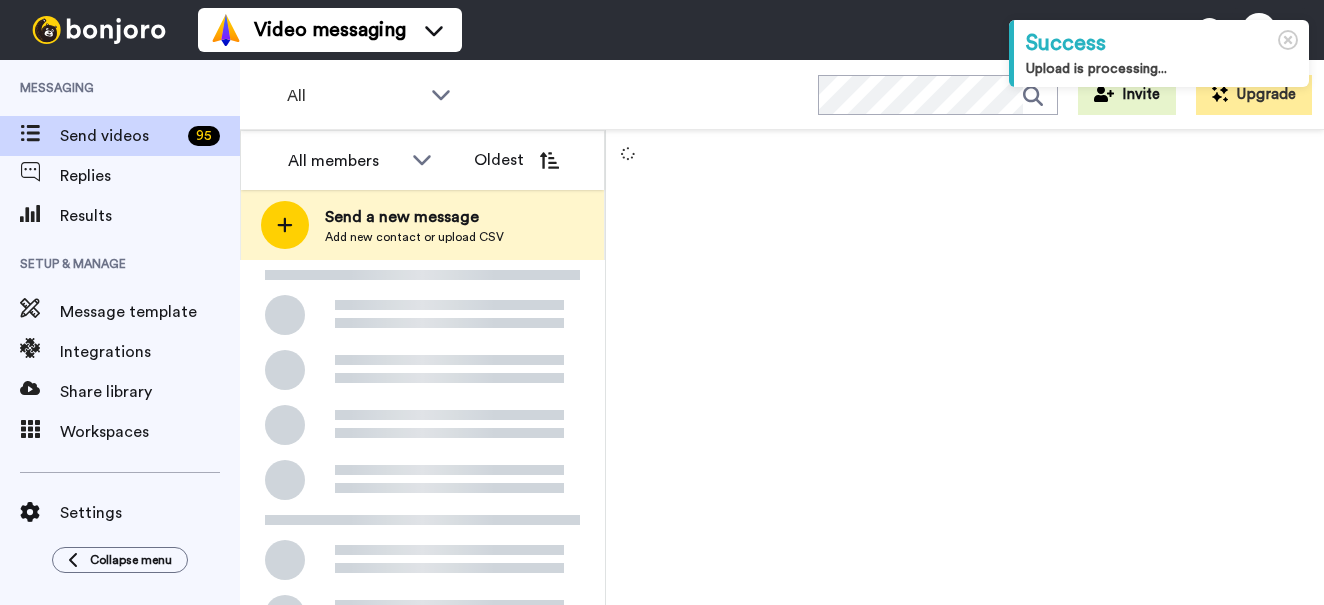 scroll, scrollTop: 0, scrollLeft: 0, axis: both 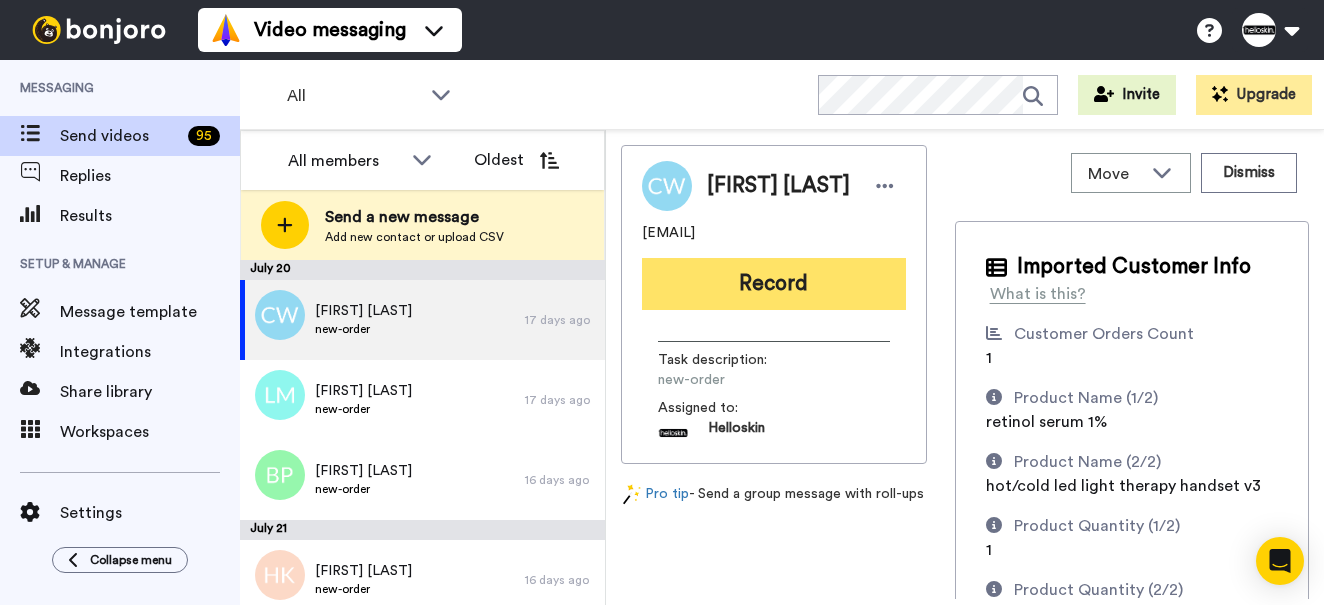click on "Record" at bounding box center (774, 284) 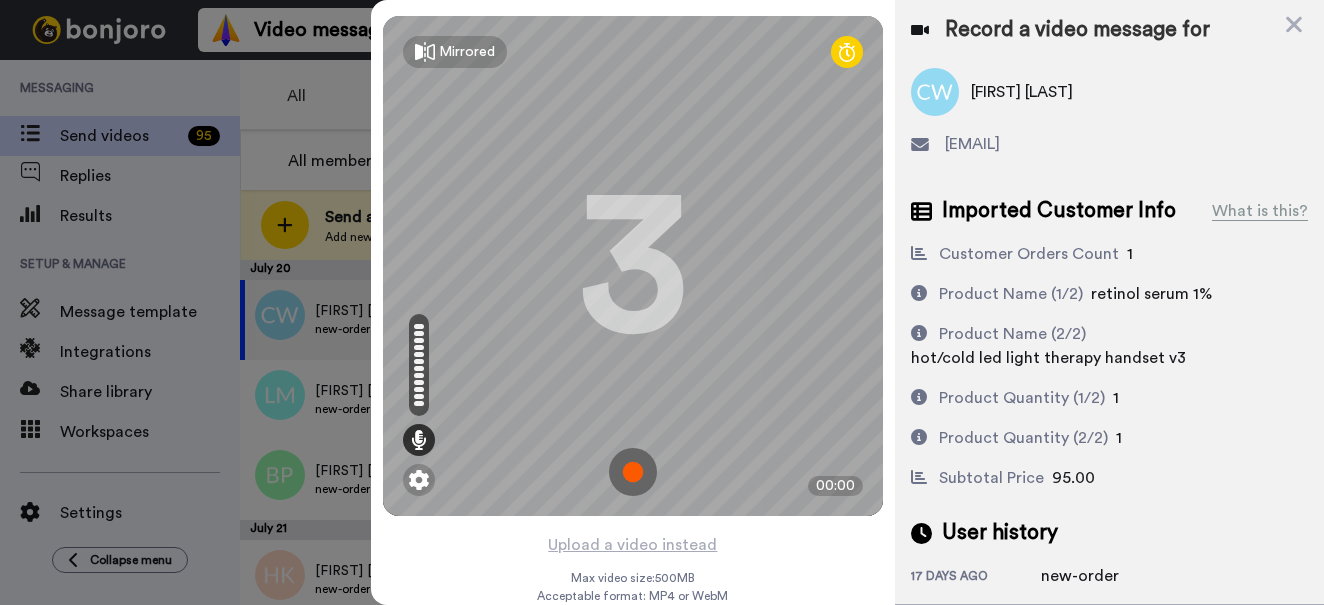 click at bounding box center [633, 472] 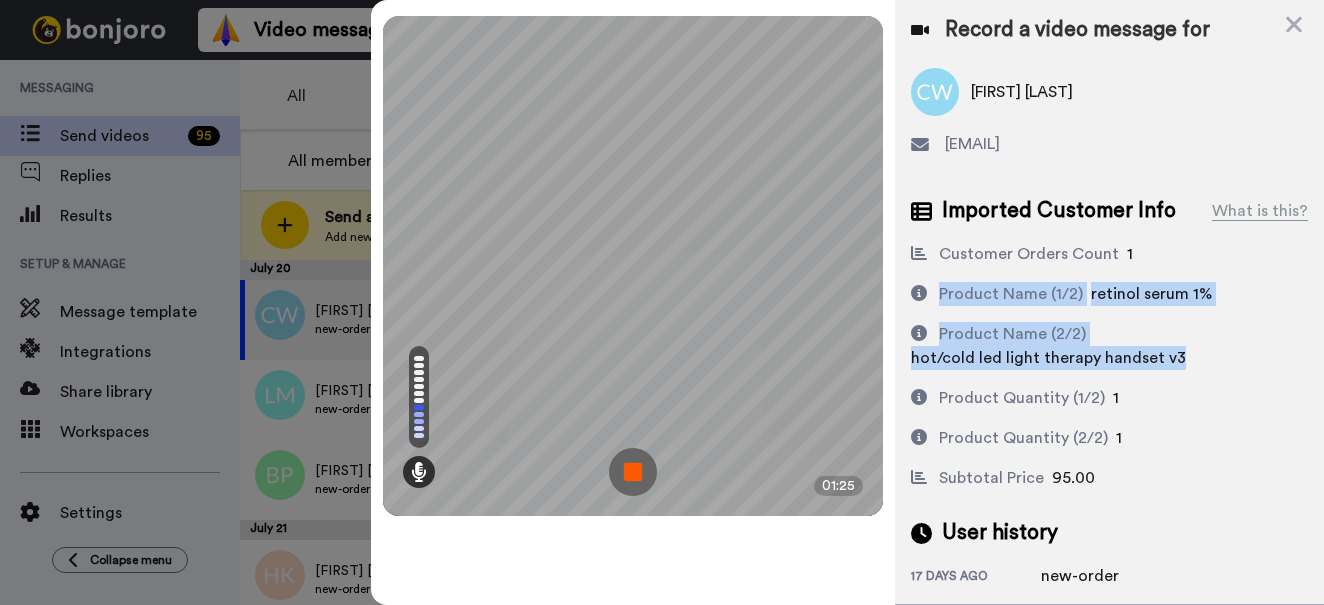 drag, startPoint x: 1192, startPoint y: 353, endPoint x: 936, endPoint y: 299, distance: 261.63333 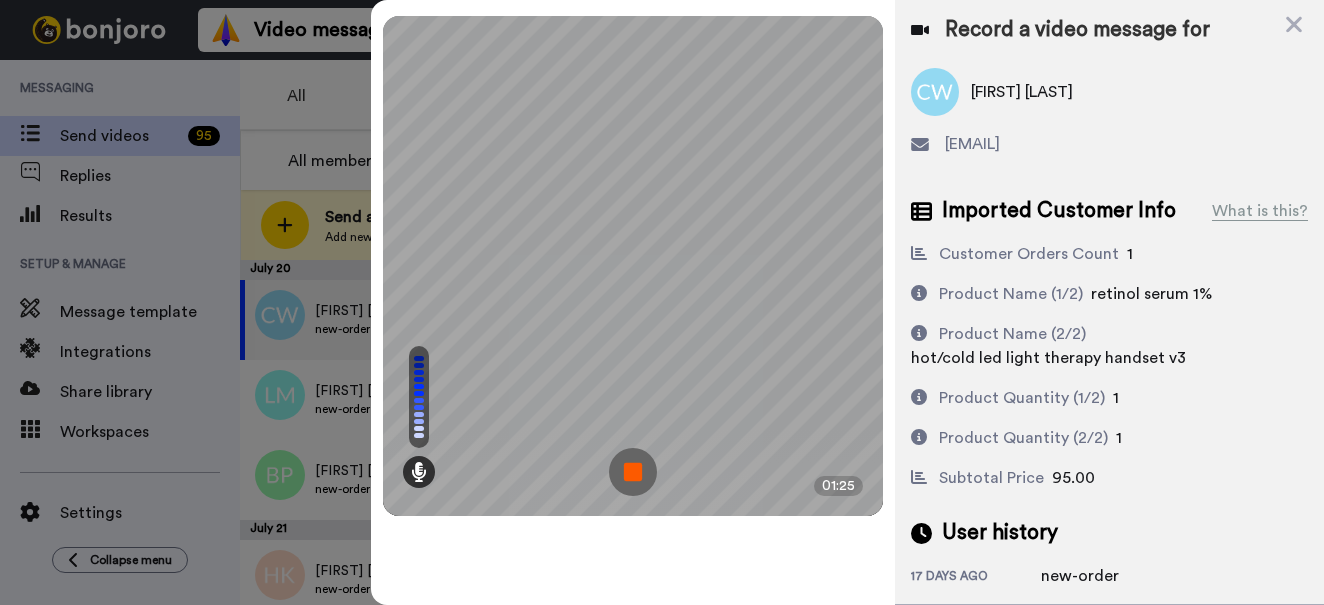 click on "Product Name (1/2)" at bounding box center (1011, 294) 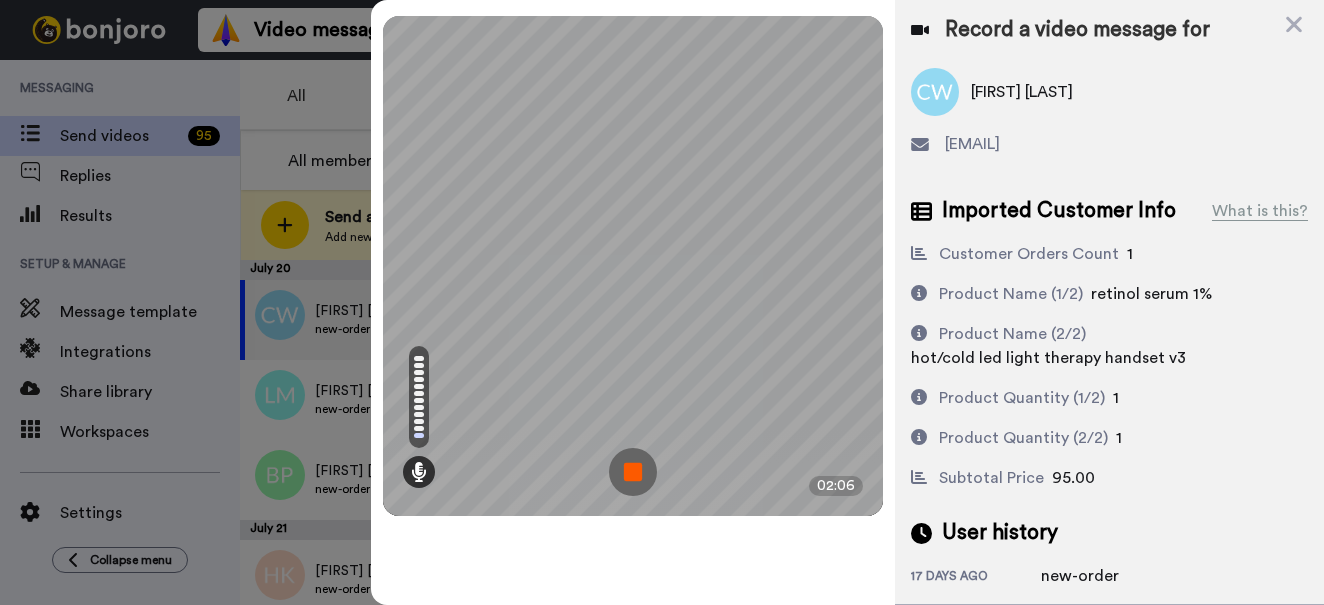 click at bounding box center [633, 472] 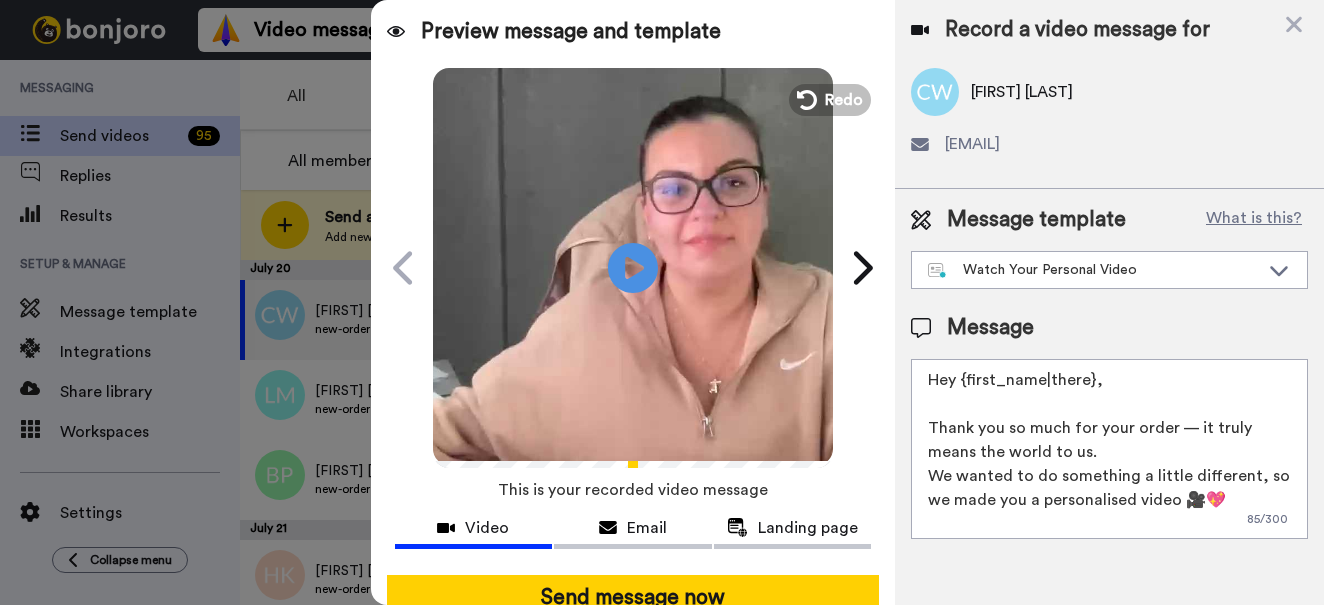 drag, startPoint x: 1104, startPoint y: 372, endPoint x: 965, endPoint y: 387, distance: 139.807 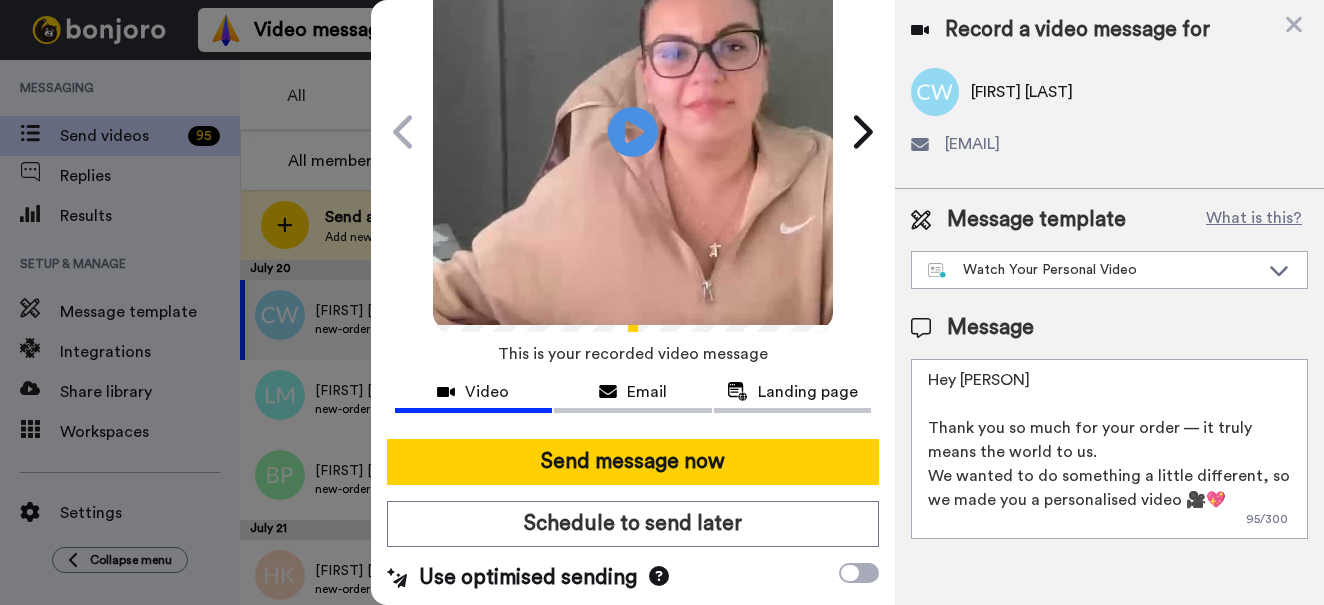 scroll, scrollTop: 137, scrollLeft: 0, axis: vertical 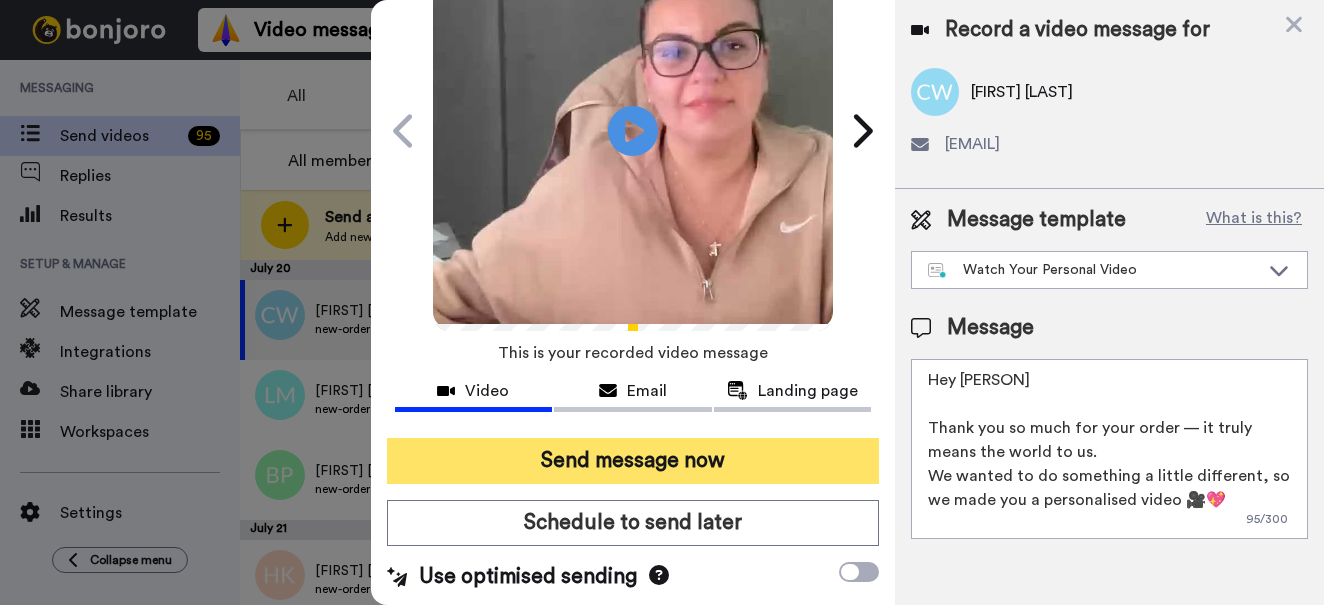 type on "Hey Charlotte
Thank you so much for your order — it truly means the world to us.
We wanted to do something a little different, so we made you a personalised video 🎥💖
Hit play — this one’s just for you!" 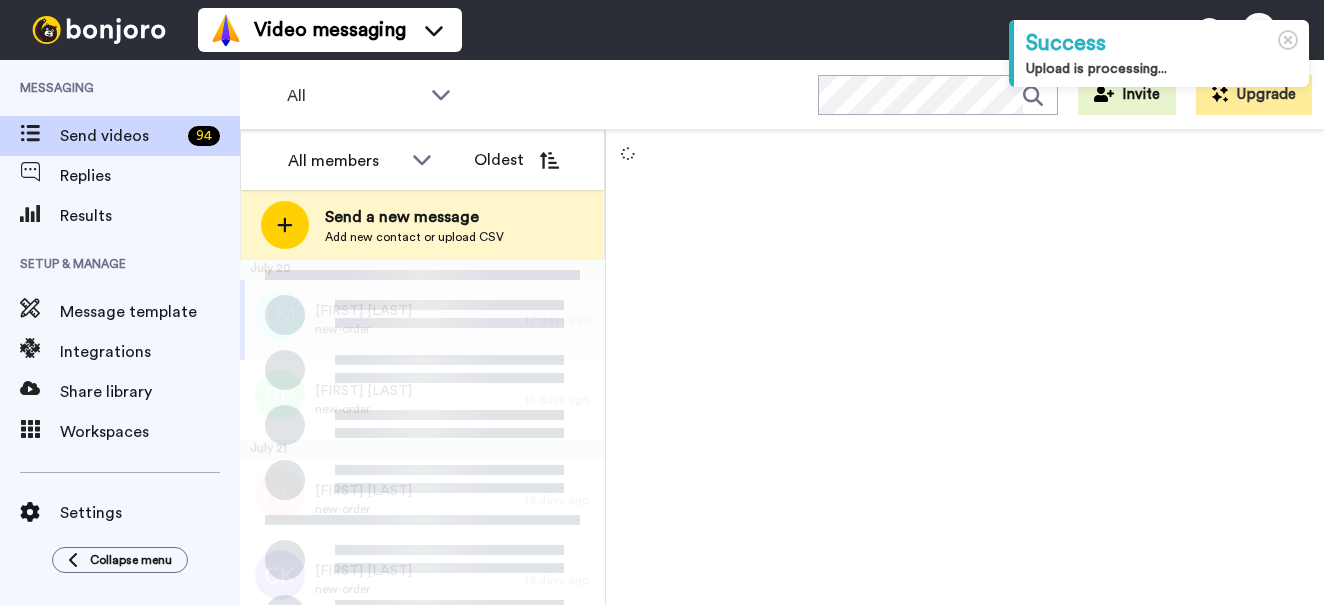 scroll, scrollTop: 0, scrollLeft: 0, axis: both 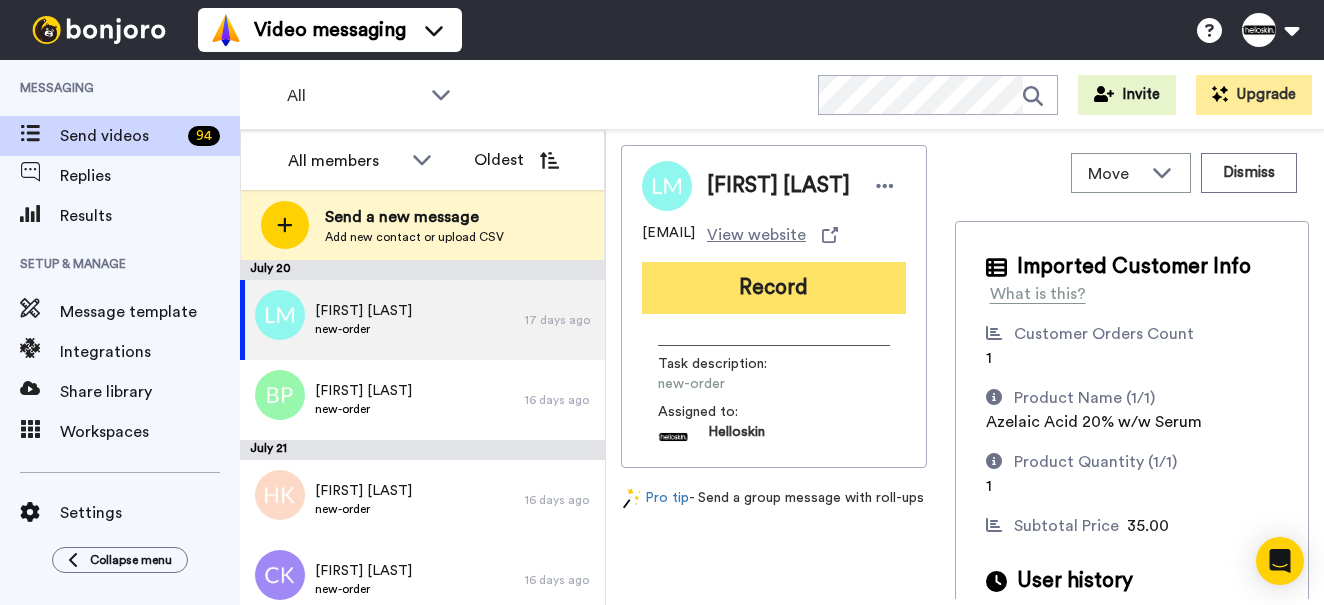 click on "Record" at bounding box center [774, 288] 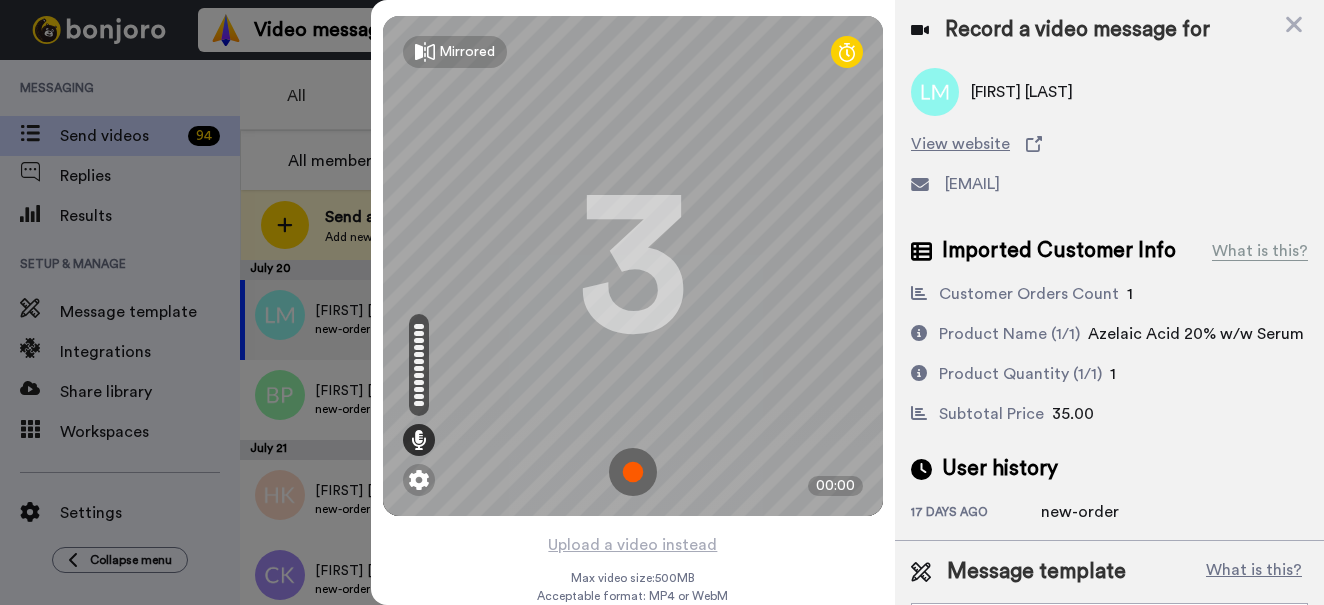 click at bounding box center [633, 472] 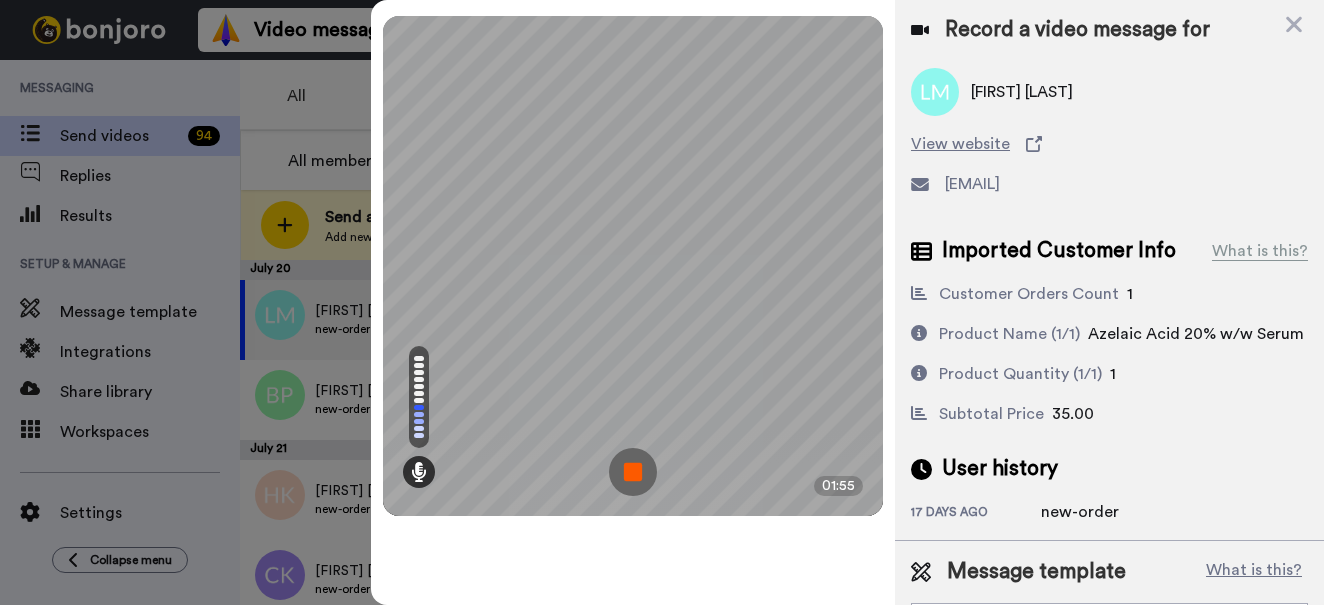 click at bounding box center [633, 472] 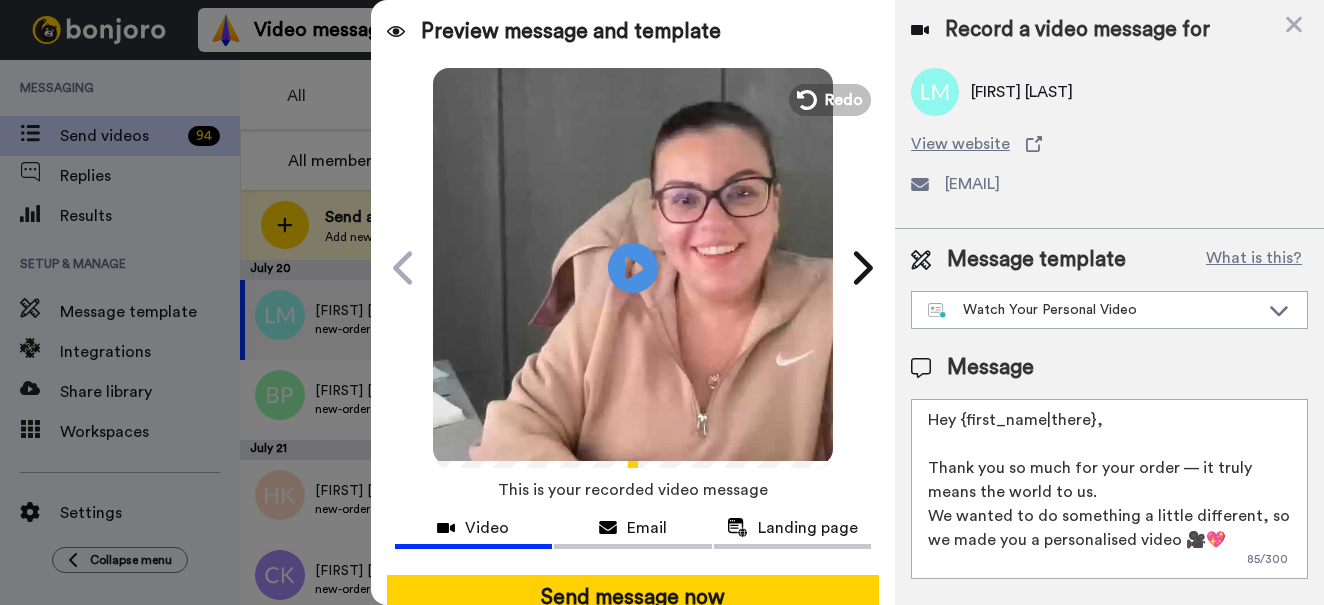 drag, startPoint x: 1126, startPoint y: 424, endPoint x: 963, endPoint y: 426, distance: 163.01227 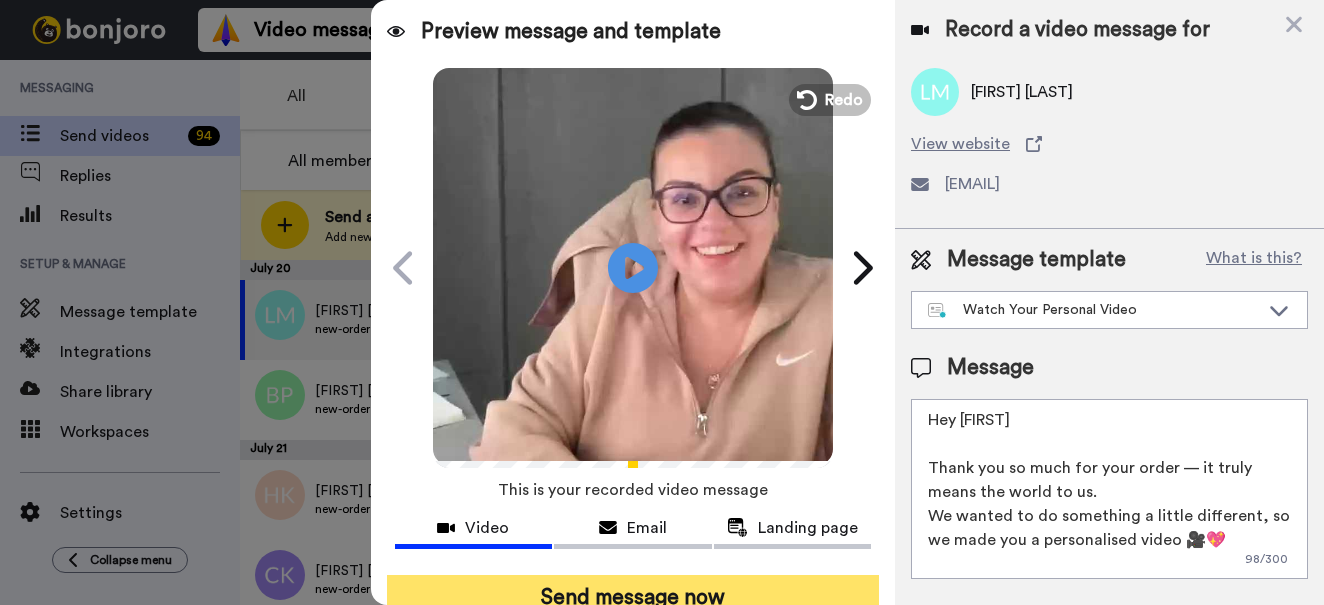 type on "Hey Leanne
Thank you so much for your order — it truly means the world to us.
We wanted to do something a little different, so we made you a personalised video 🎥💖
Hit play — this one’s just for you!" 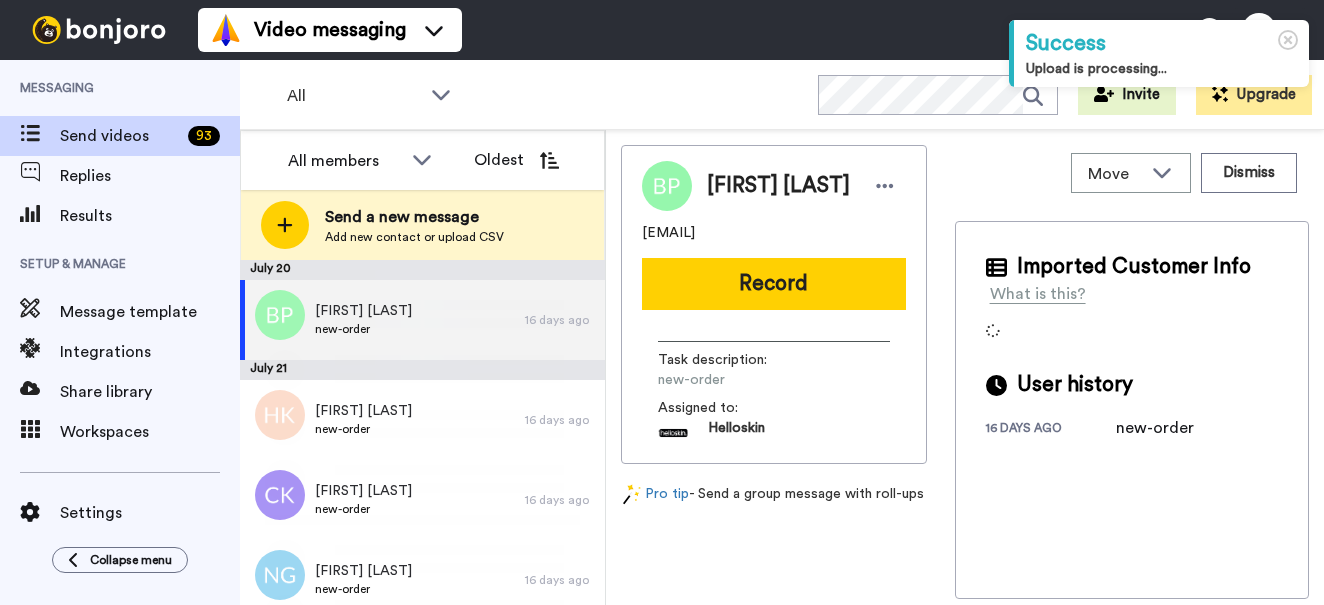 scroll, scrollTop: 0, scrollLeft: 0, axis: both 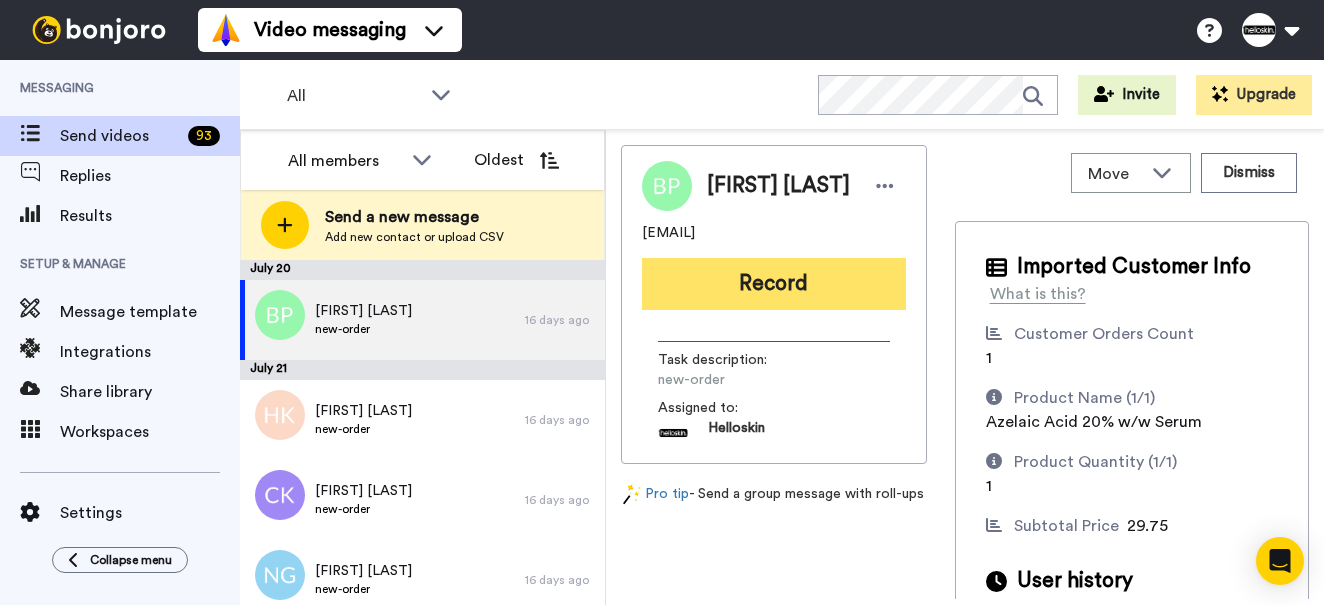 click on "Record" at bounding box center [774, 284] 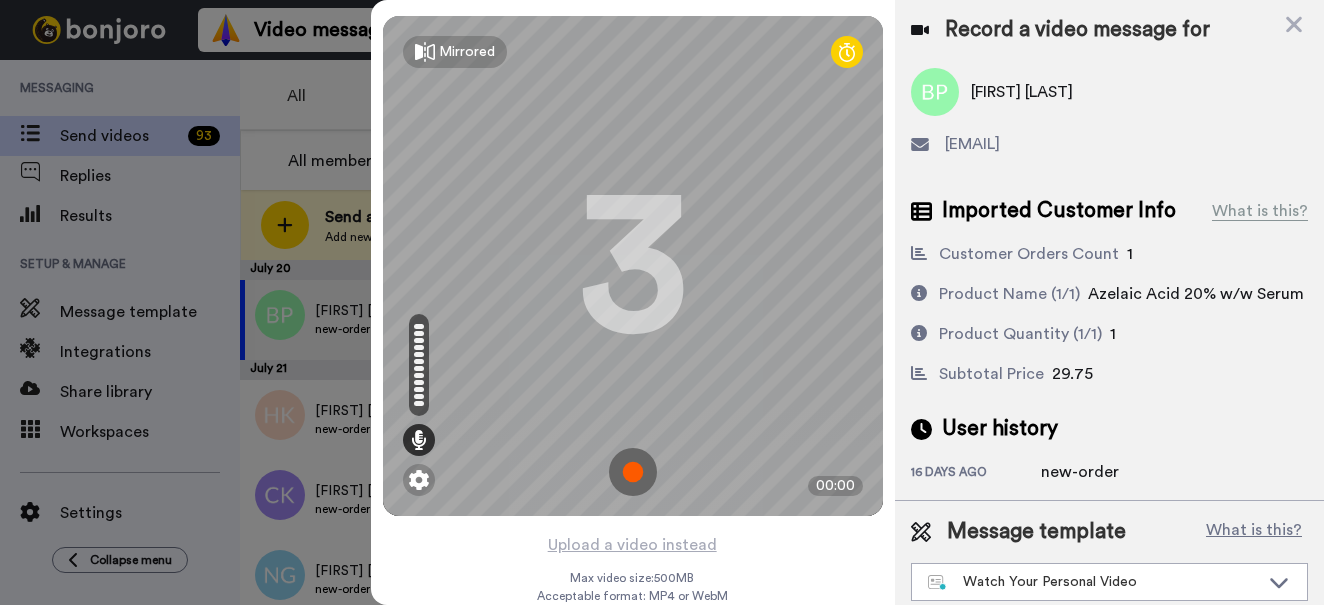 click at bounding box center (633, 472) 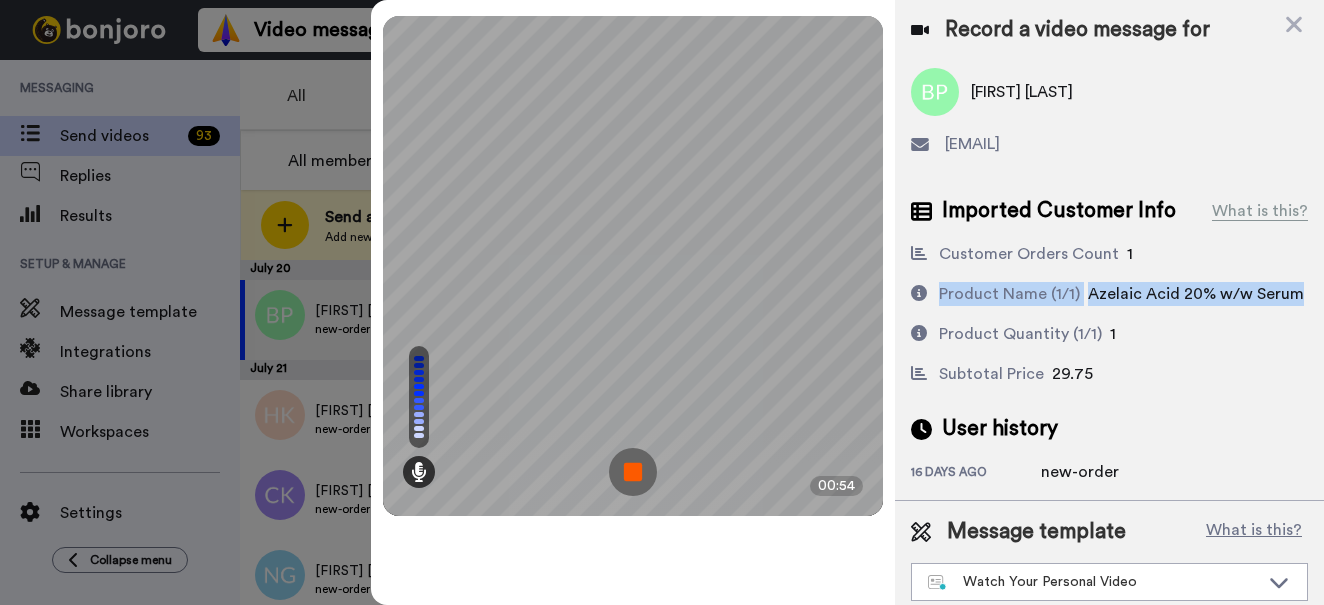 drag, startPoint x: 1127, startPoint y: 316, endPoint x: 932, endPoint y: 292, distance: 196.47137 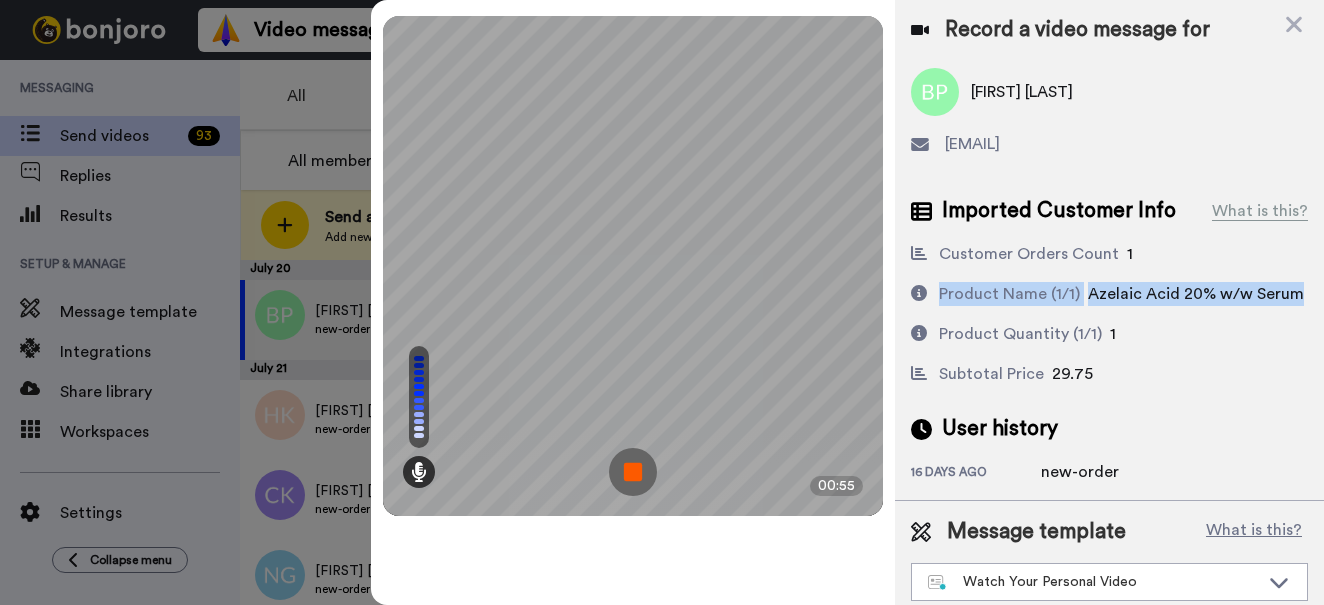 click on "Product Name (1/1)" at bounding box center (1009, 294) 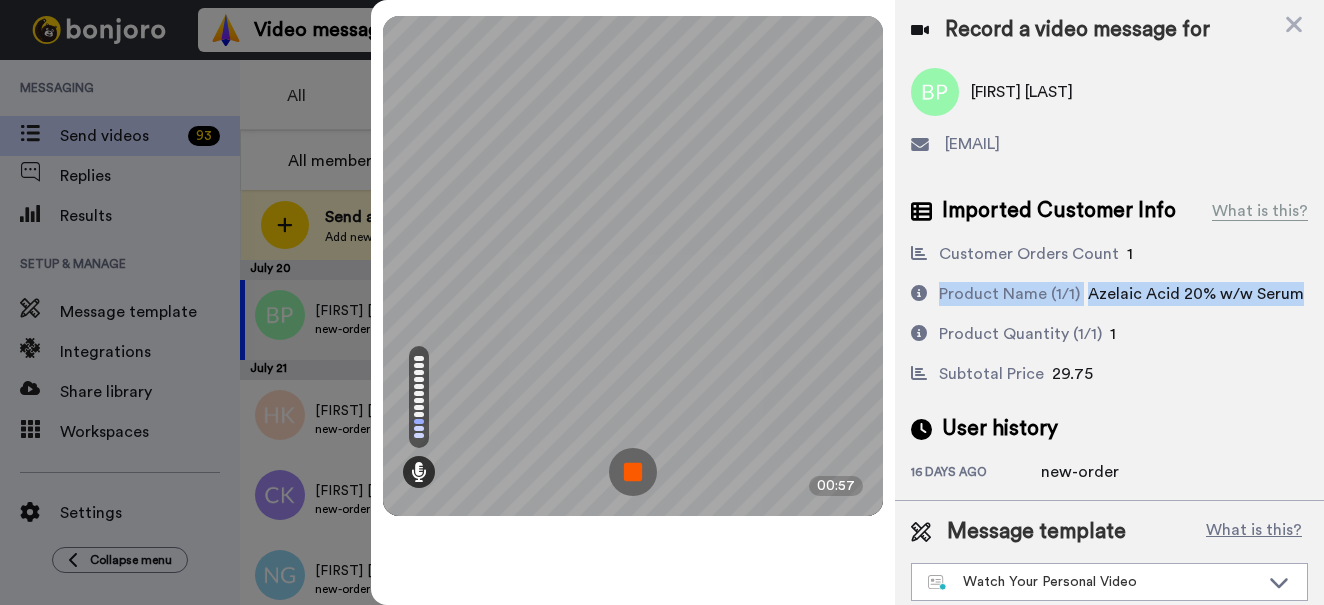 drag, startPoint x: 1133, startPoint y: 320, endPoint x: 934, endPoint y: 301, distance: 199.90498 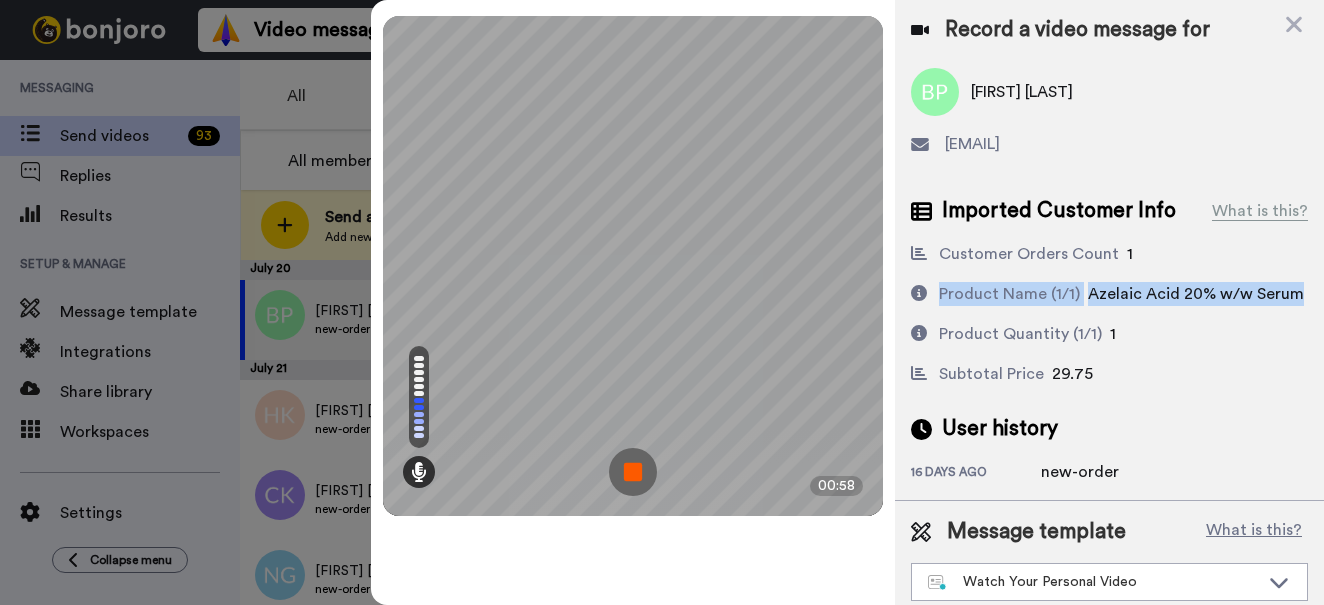 click on "Product Name (1/1)" at bounding box center (1009, 294) 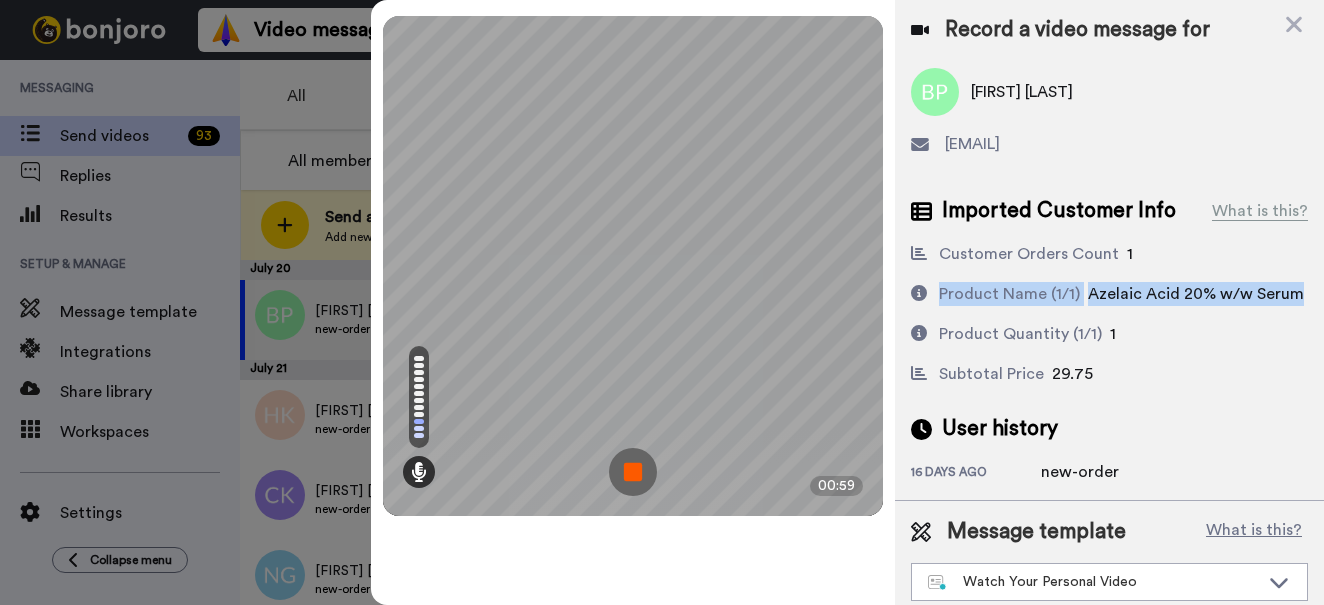 drag, startPoint x: 939, startPoint y: 296, endPoint x: 1164, endPoint y: 327, distance: 227.12552 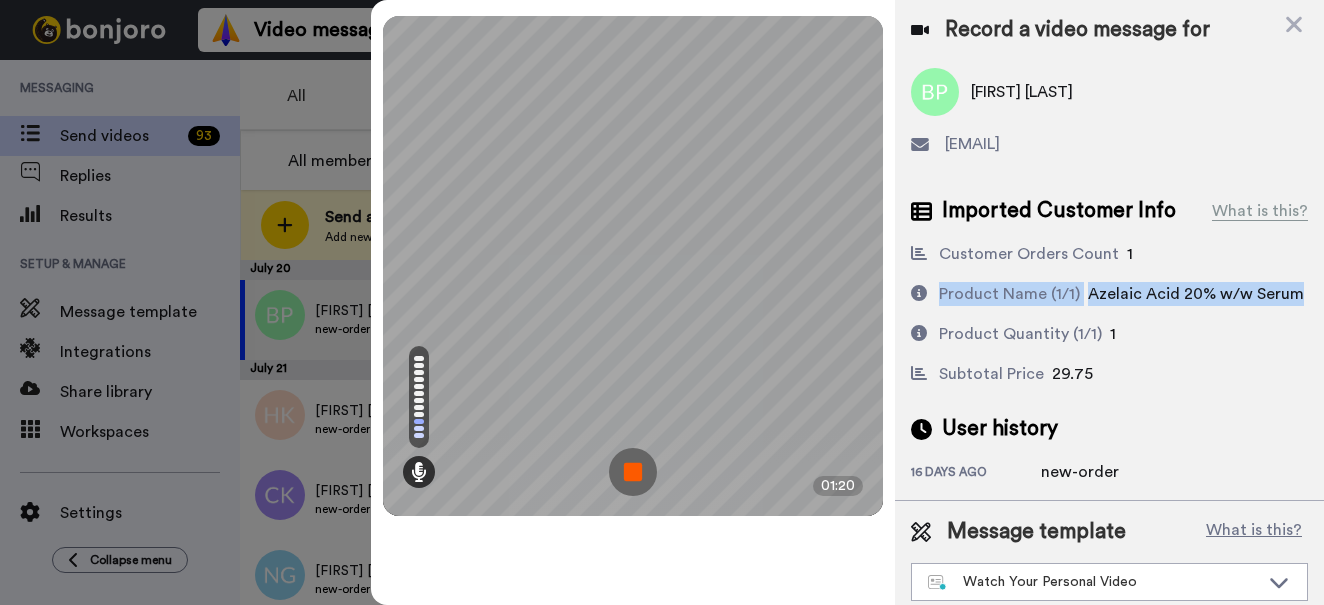 click on "Customer Orders Count 1 Product Name (1/1) Azelaic Acid 20% w/w Serum Product Quantity (1/1) 1 Subtotal Price 29.75" at bounding box center [1109, 314] 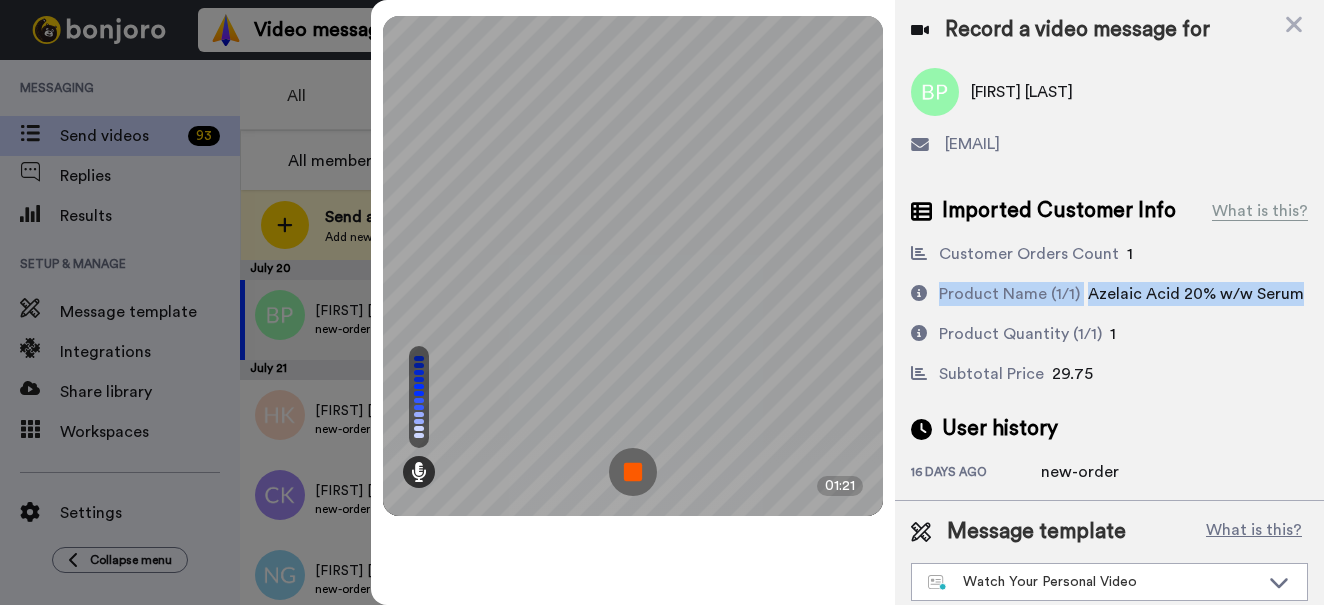 drag, startPoint x: 1148, startPoint y: 323, endPoint x: 928, endPoint y: 304, distance: 220.81892 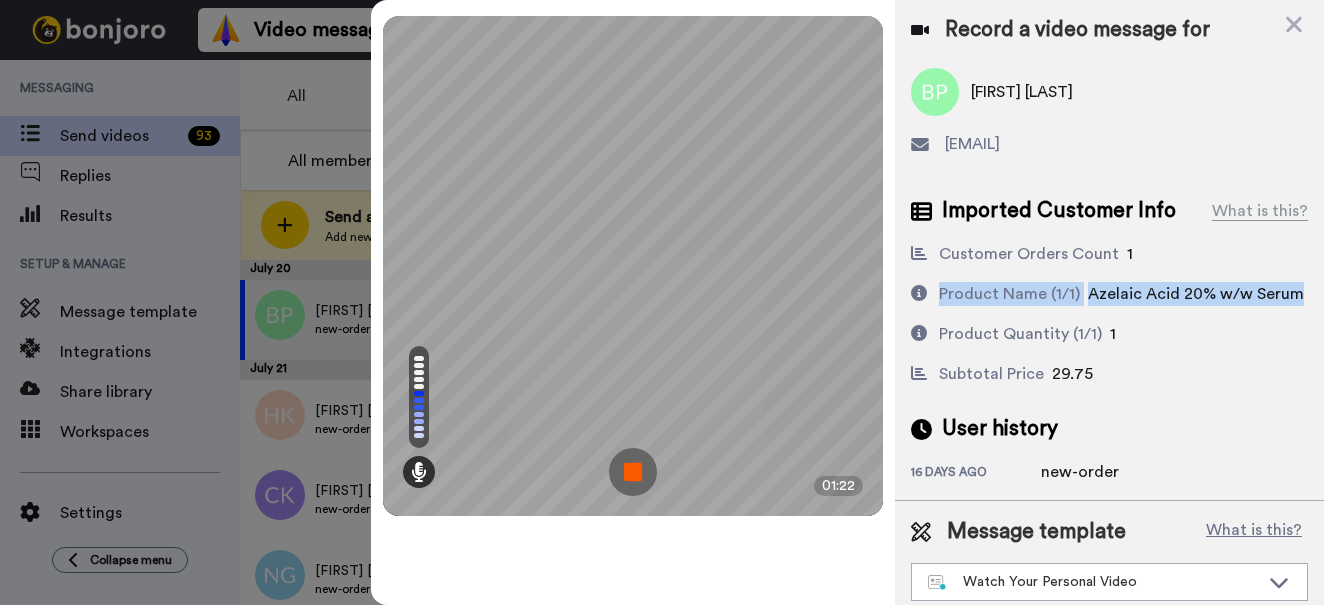 click on "Product Name (1/1)" at bounding box center (1009, 294) 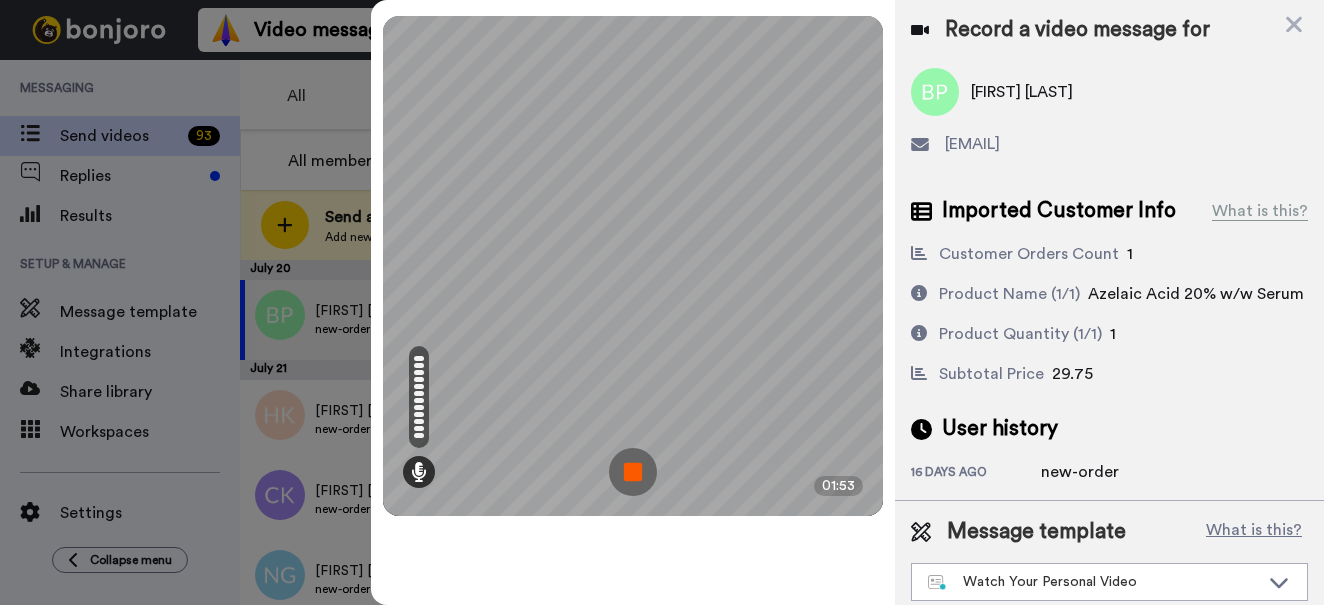 click at bounding box center [633, 472] 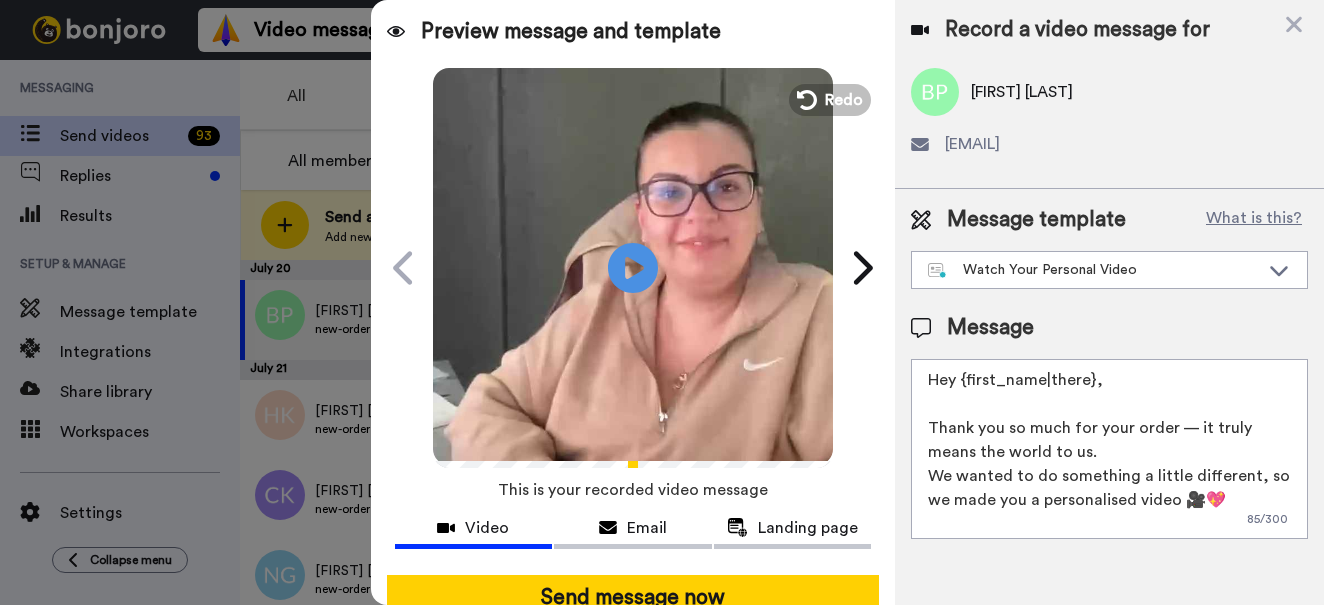 drag, startPoint x: 1134, startPoint y: 387, endPoint x: 961, endPoint y: 381, distance: 173.10402 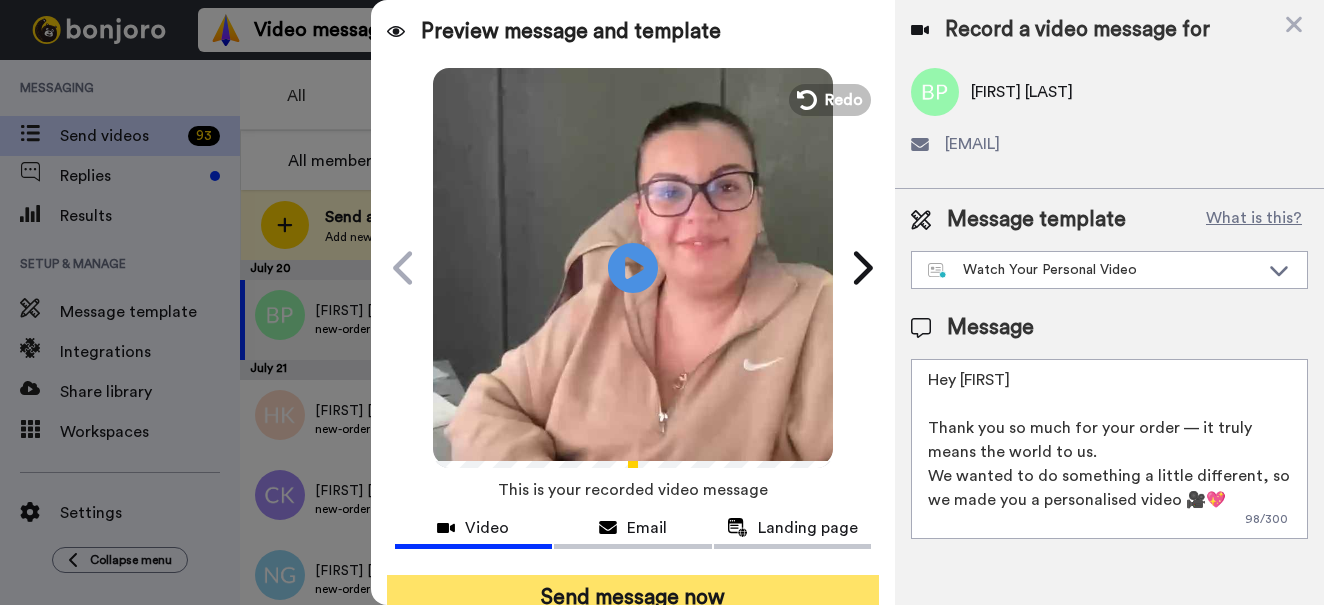 type on "Hey Bonita
Thank you so much for your order — it truly means the world to us.
We wanted to do something a little different, so we made you a personalised video 🎥💖
Hit play — this one’s just for you!" 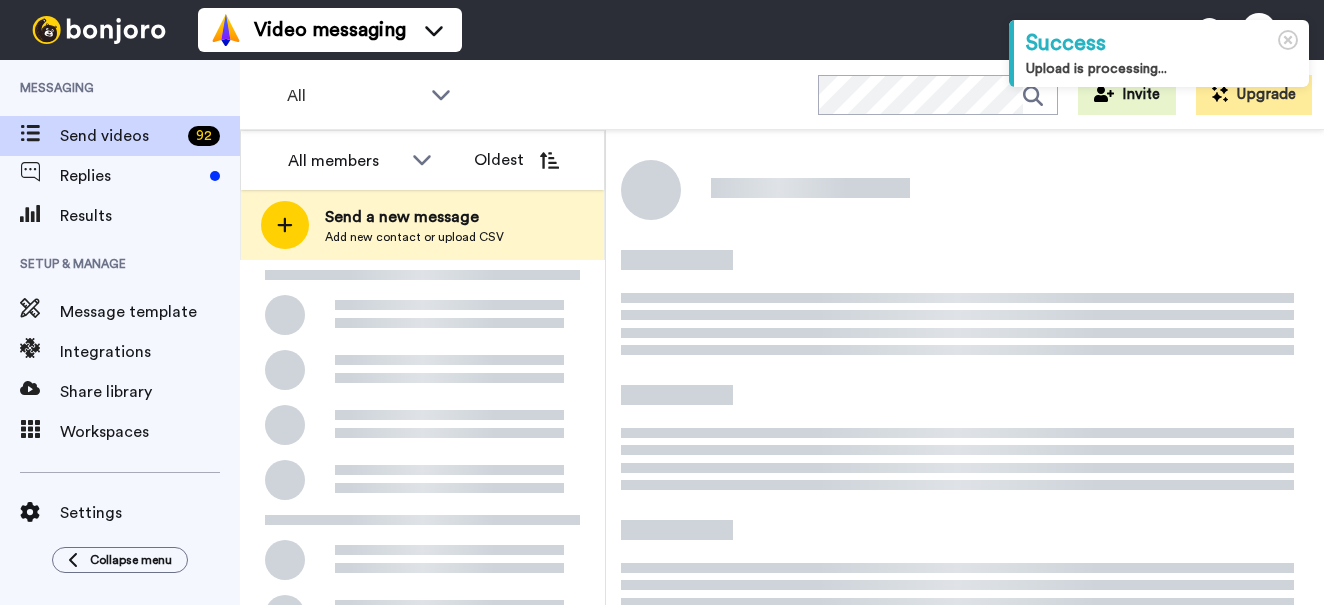 scroll, scrollTop: 0, scrollLeft: 0, axis: both 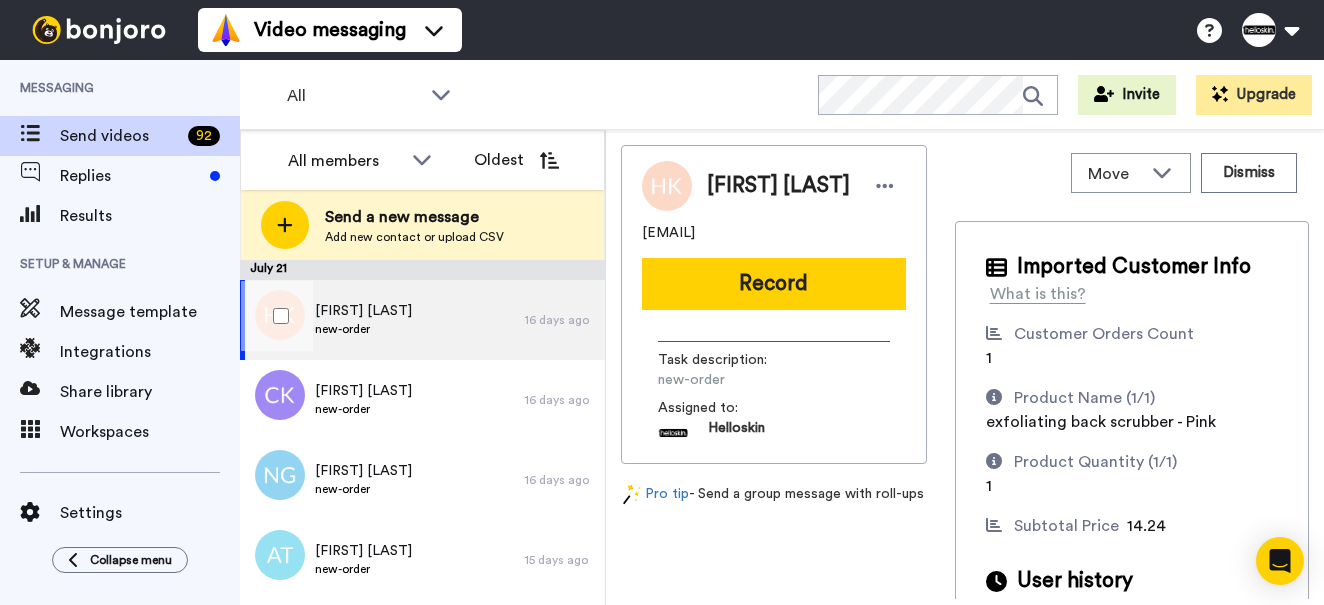 click on "[FIRST] [LAST]" at bounding box center [363, 311] 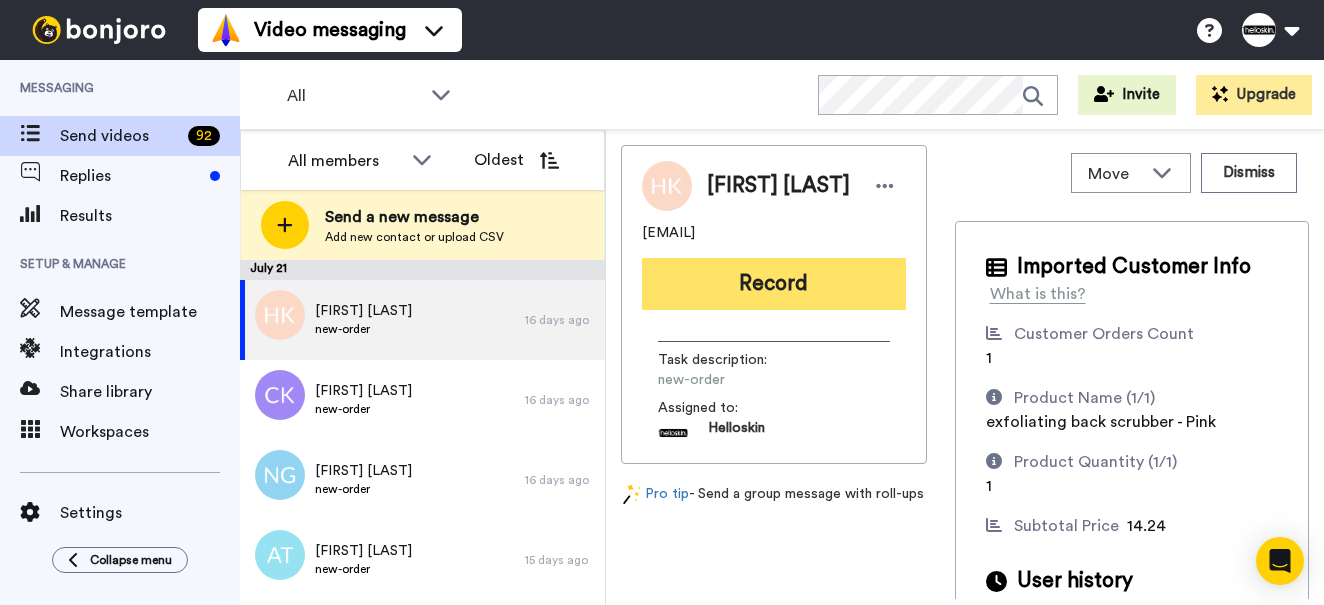 click on "Record" at bounding box center [774, 284] 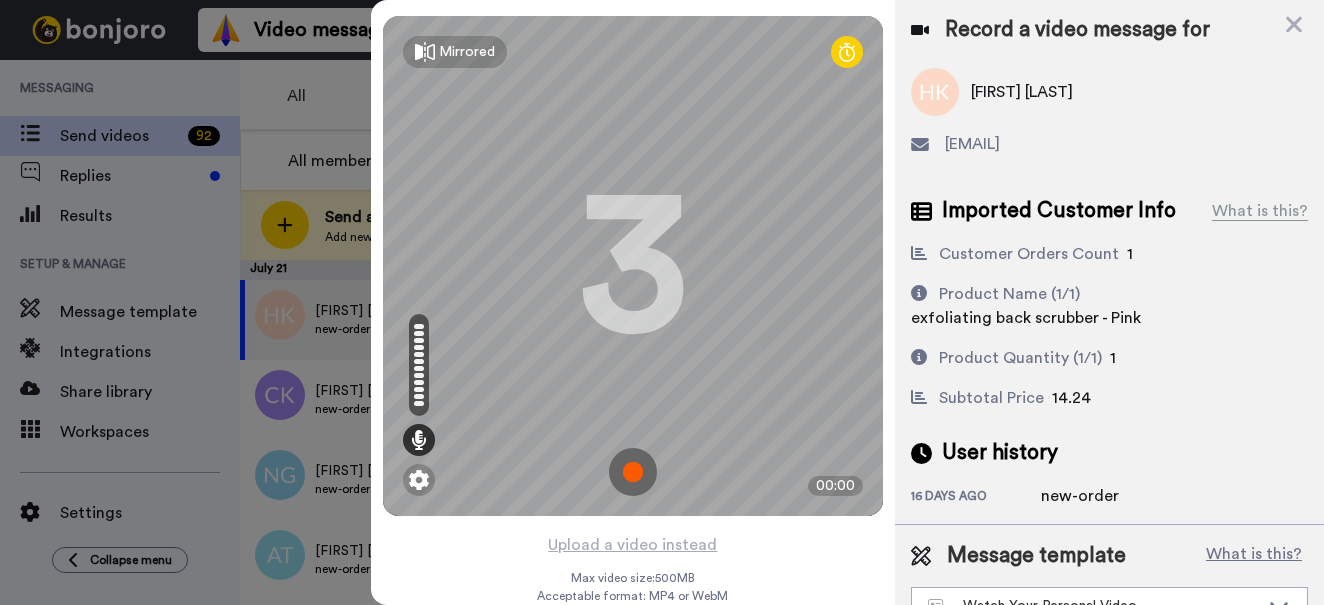 click at bounding box center [633, 472] 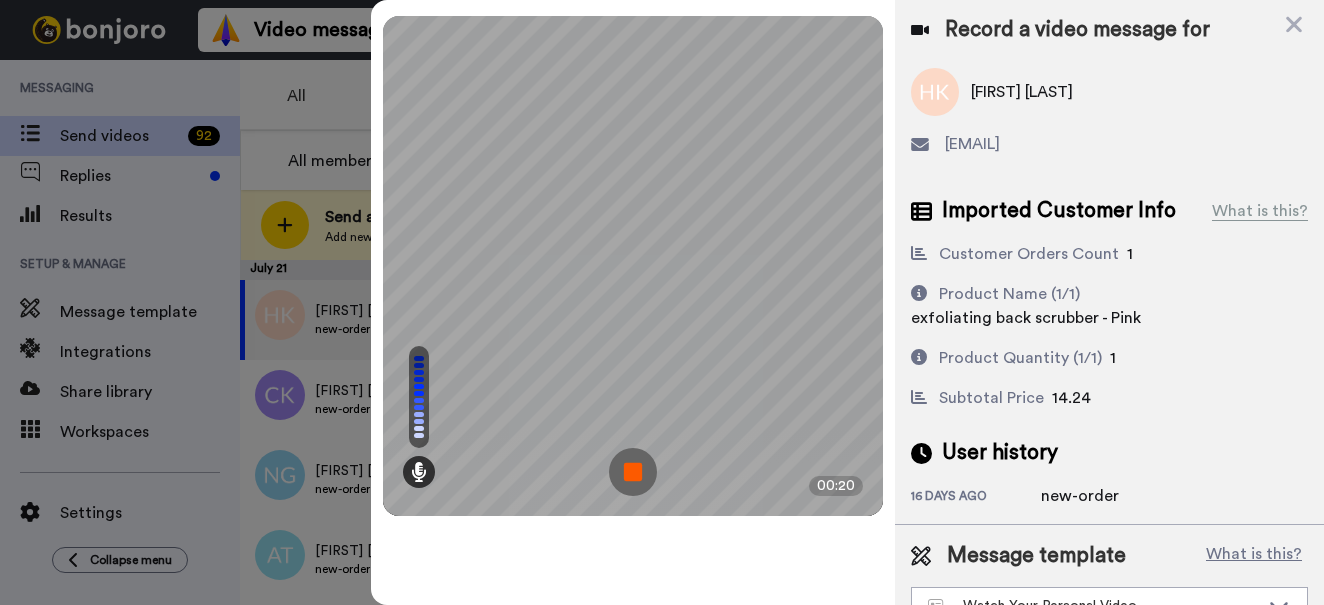 click on "Product Name (1/1) exfoliating back scrubber - Pink" at bounding box center (1109, 306) 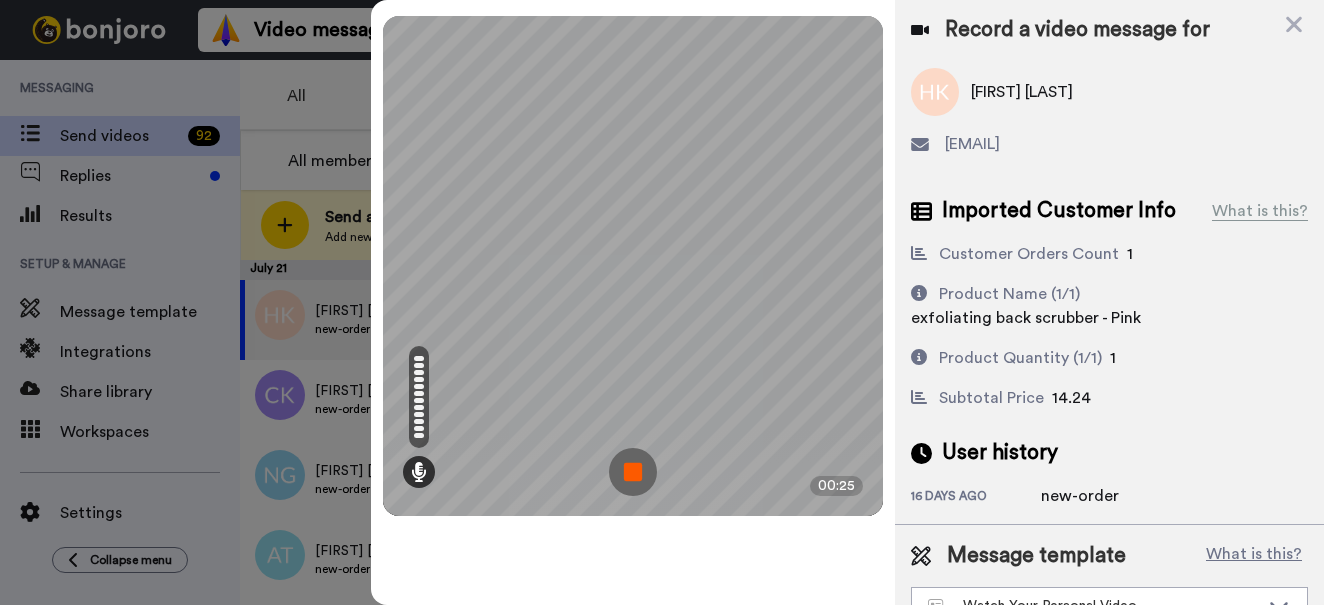 click at bounding box center [633, 472] 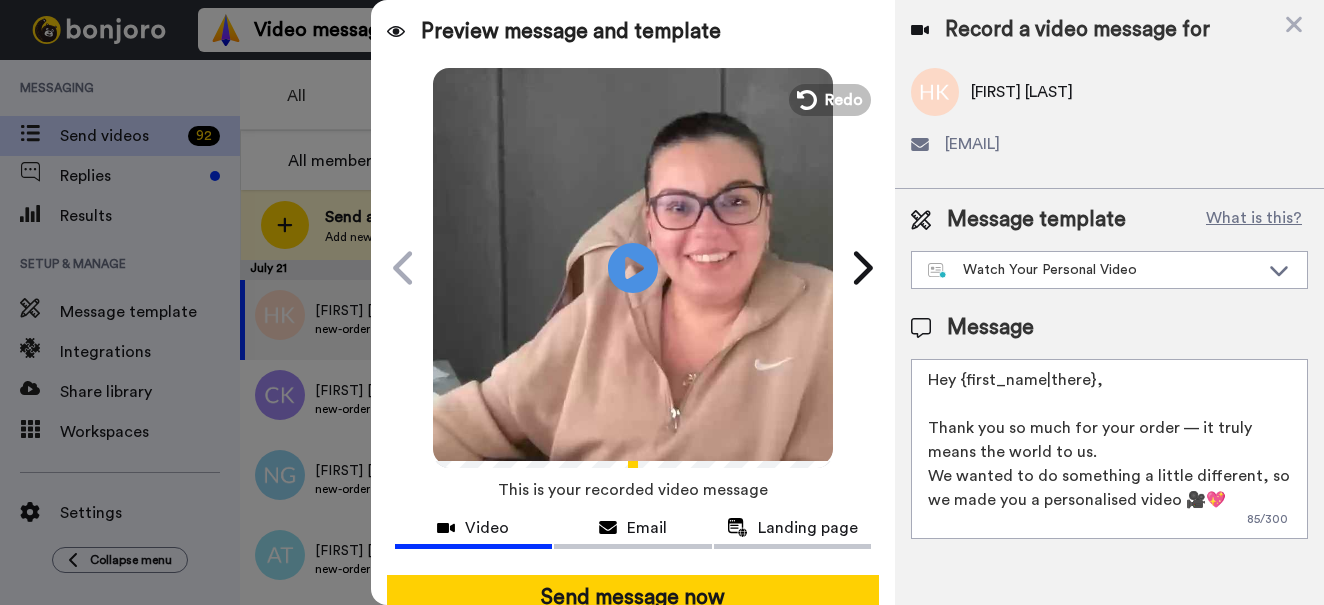 drag, startPoint x: 1096, startPoint y: 380, endPoint x: 968, endPoint y: 379, distance: 128.0039 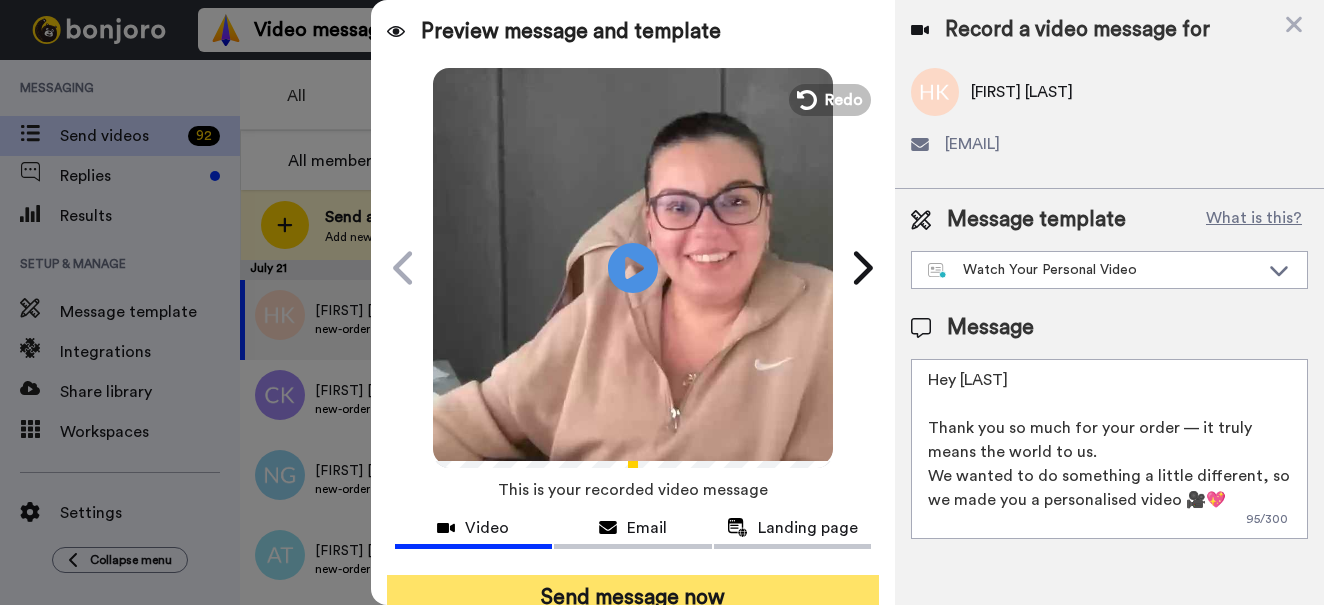 type on "Hey Harvinder
Thank you so much for your order — it truly means the world to us.
We wanted to do something a little different, so we made you a personalised video 🎥💖
Hit play — this one’s just for you!" 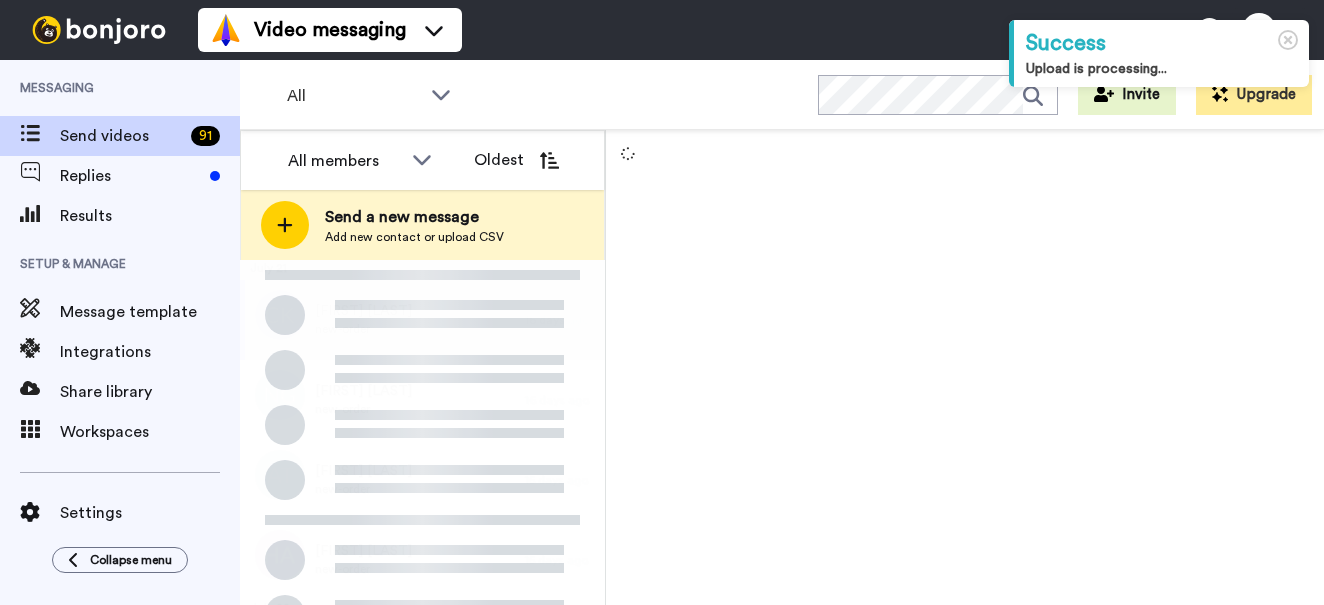 scroll, scrollTop: 0, scrollLeft: 0, axis: both 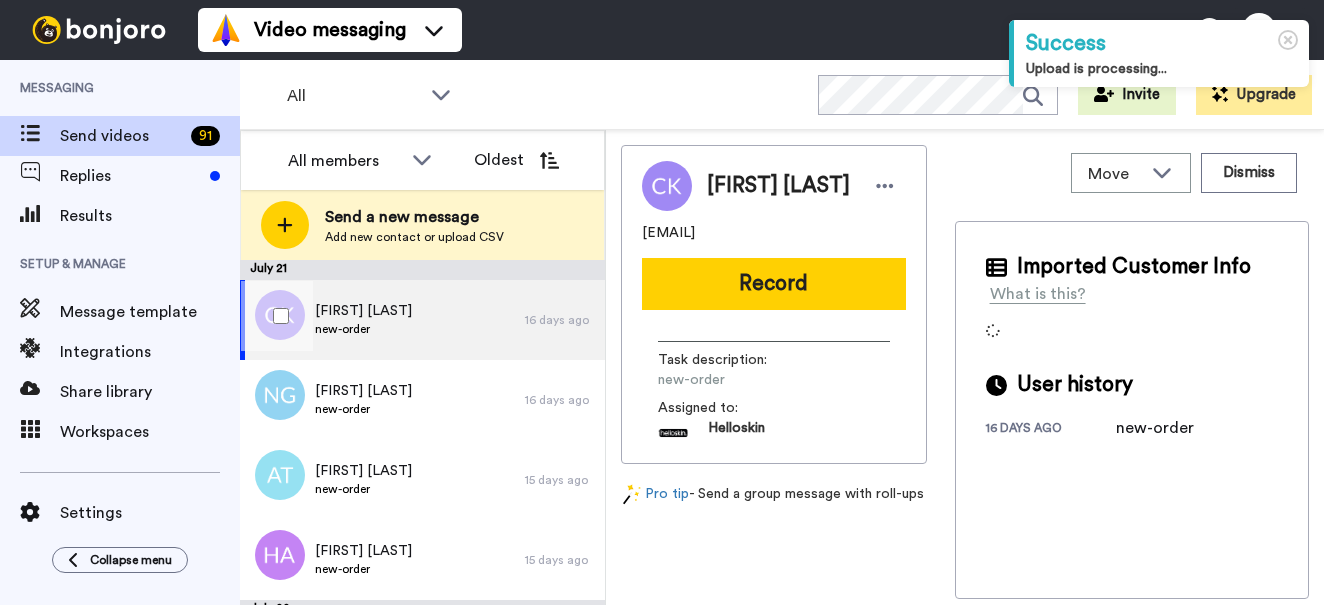 click on "[PERSON] new-order" at bounding box center [382, 320] 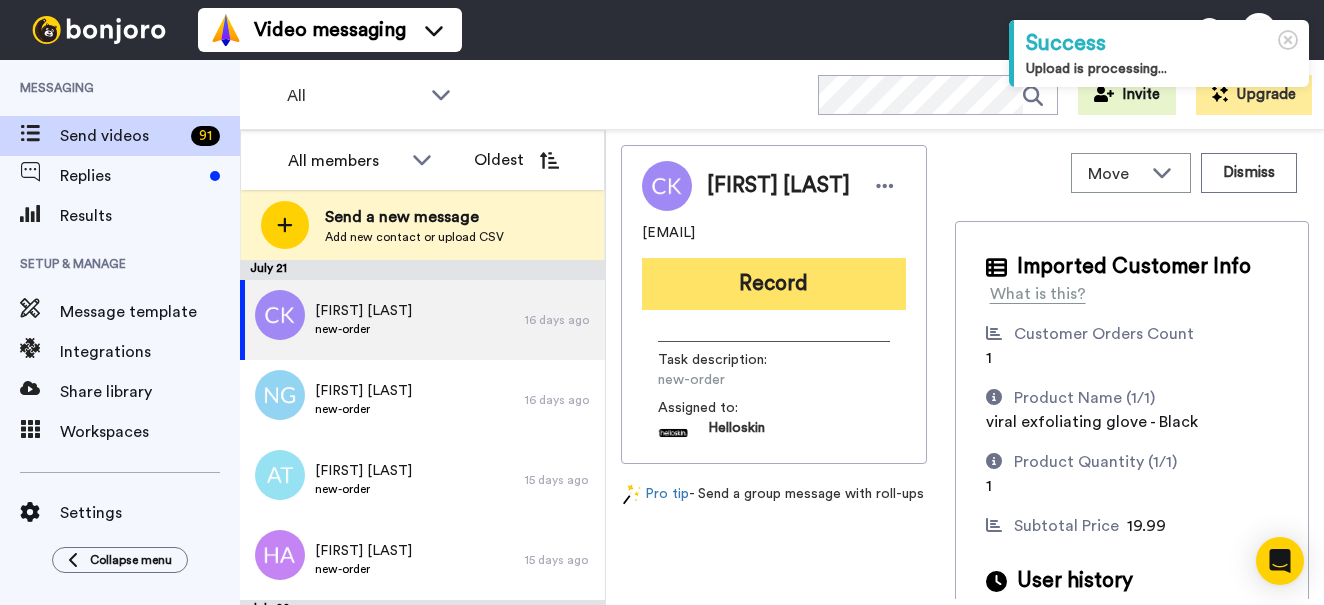 click on "Record" at bounding box center (774, 284) 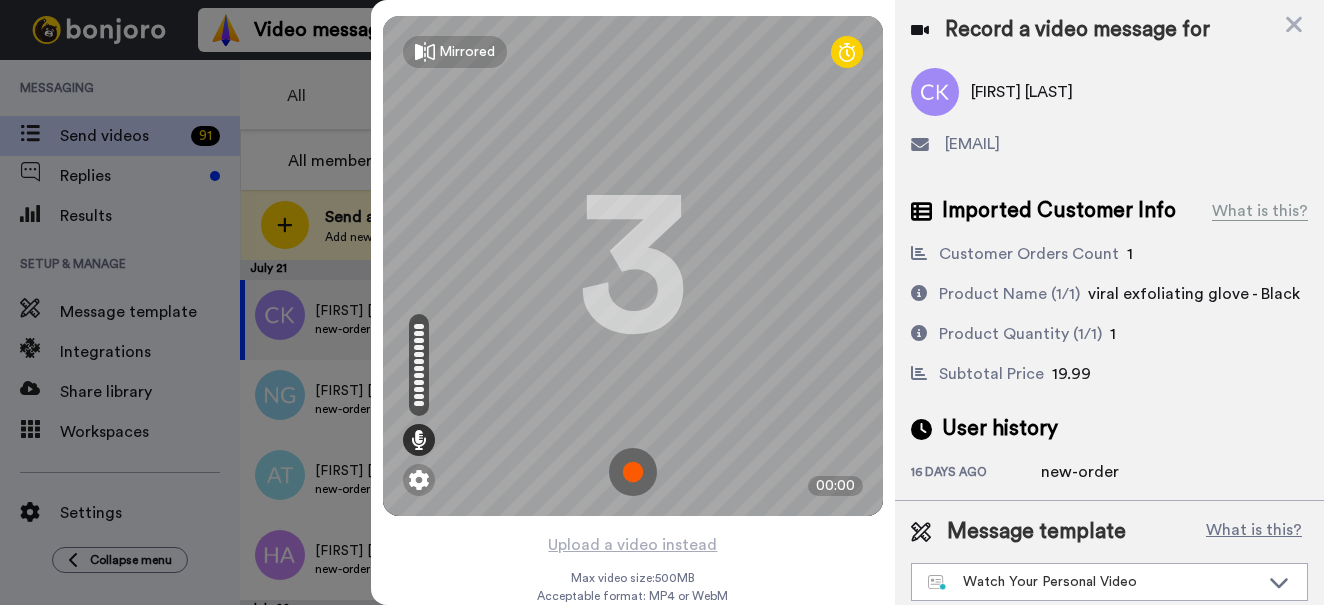 click at bounding box center (633, 472) 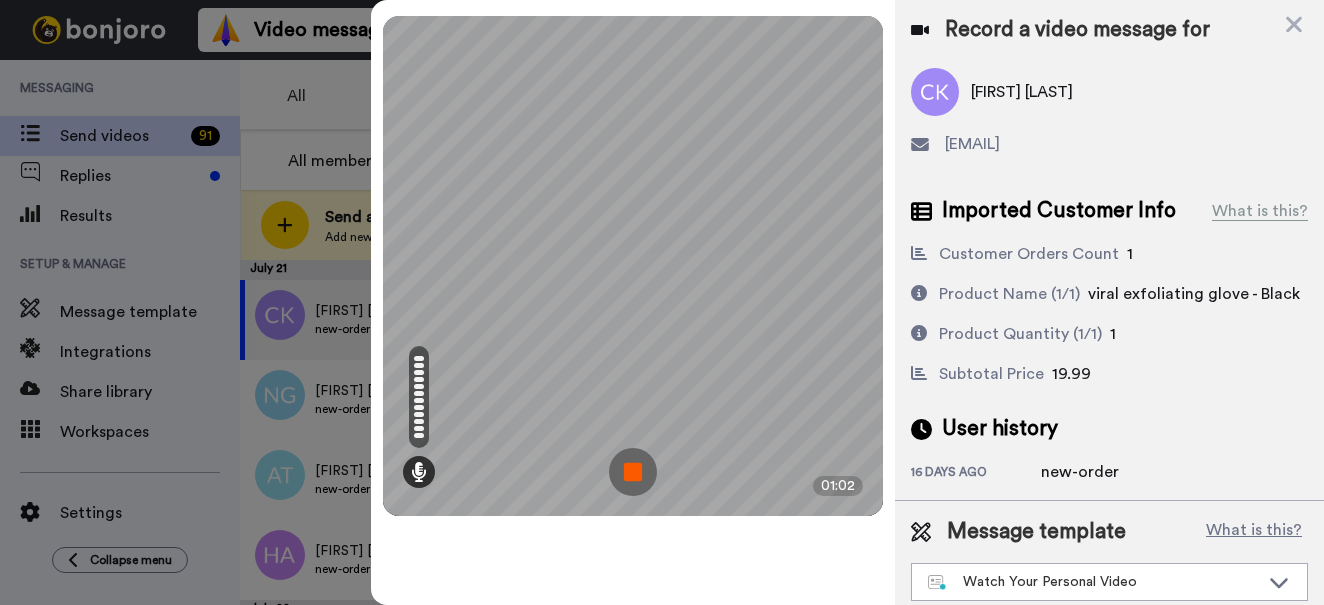 click at bounding box center [633, 472] 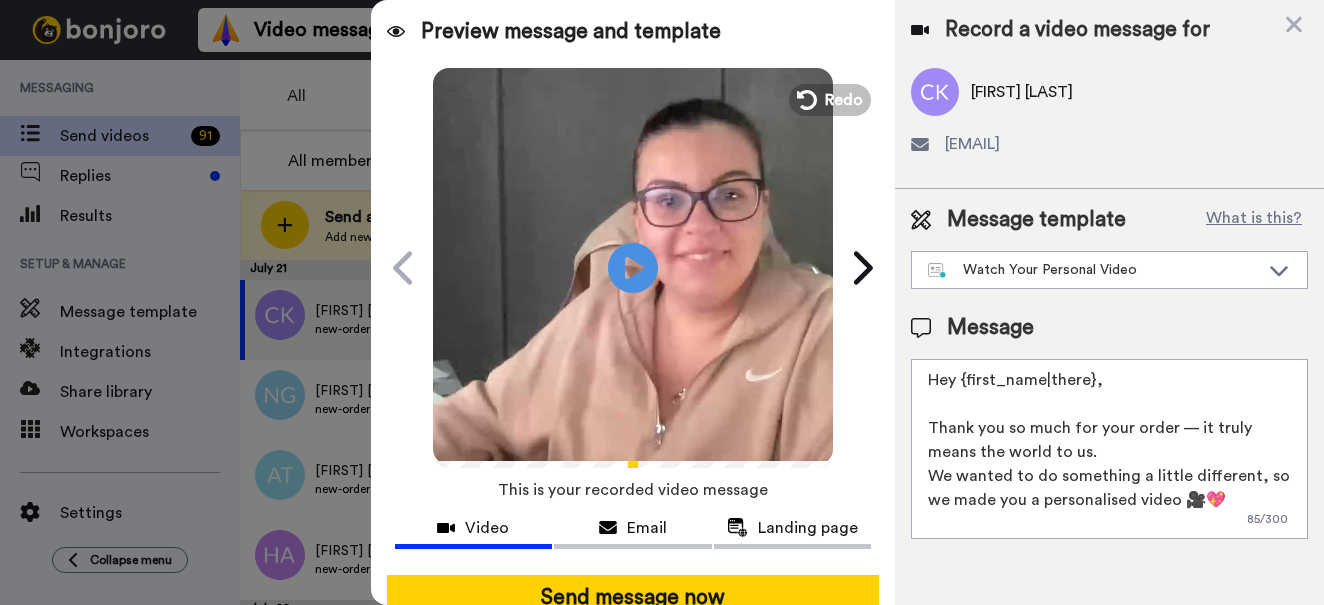 drag, startPoint x: 1119, startPoint y: 379, endPoint x: 960, endPoint y: 385, distance: 159.11317 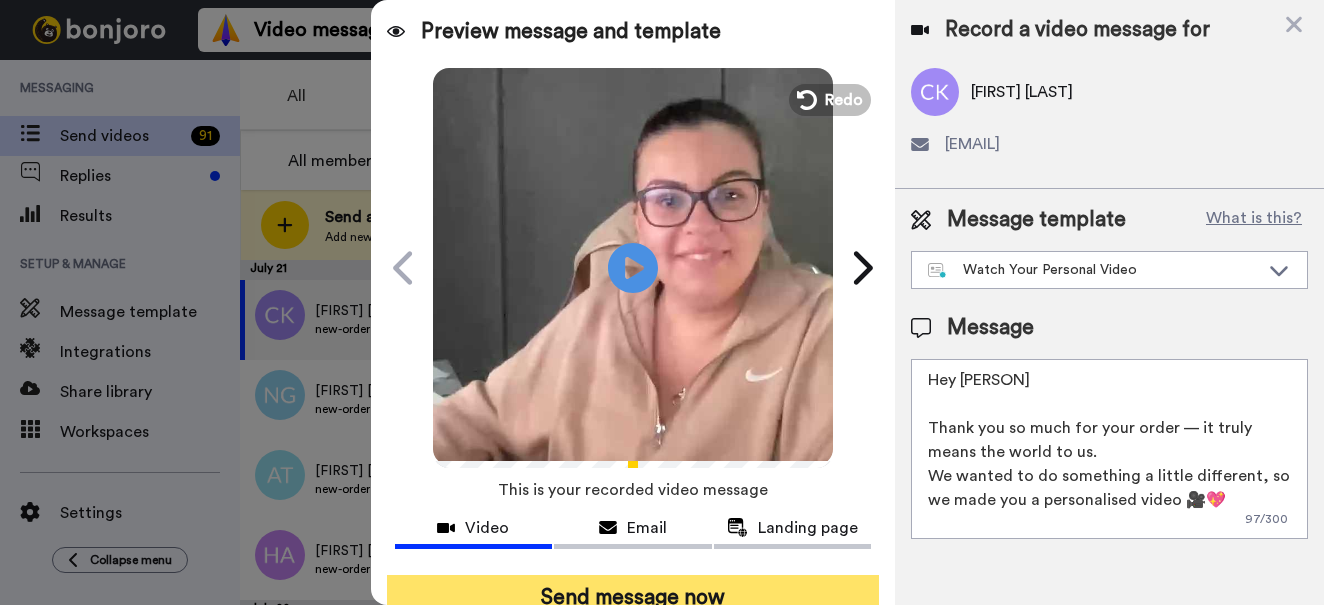 type on "Hey Cecille
Thank you so much for your order — it truly means the world to us.
We wanted to do something a little different, so we made you a personalised video 🎥💖
Hit play — this one’s just for you!" 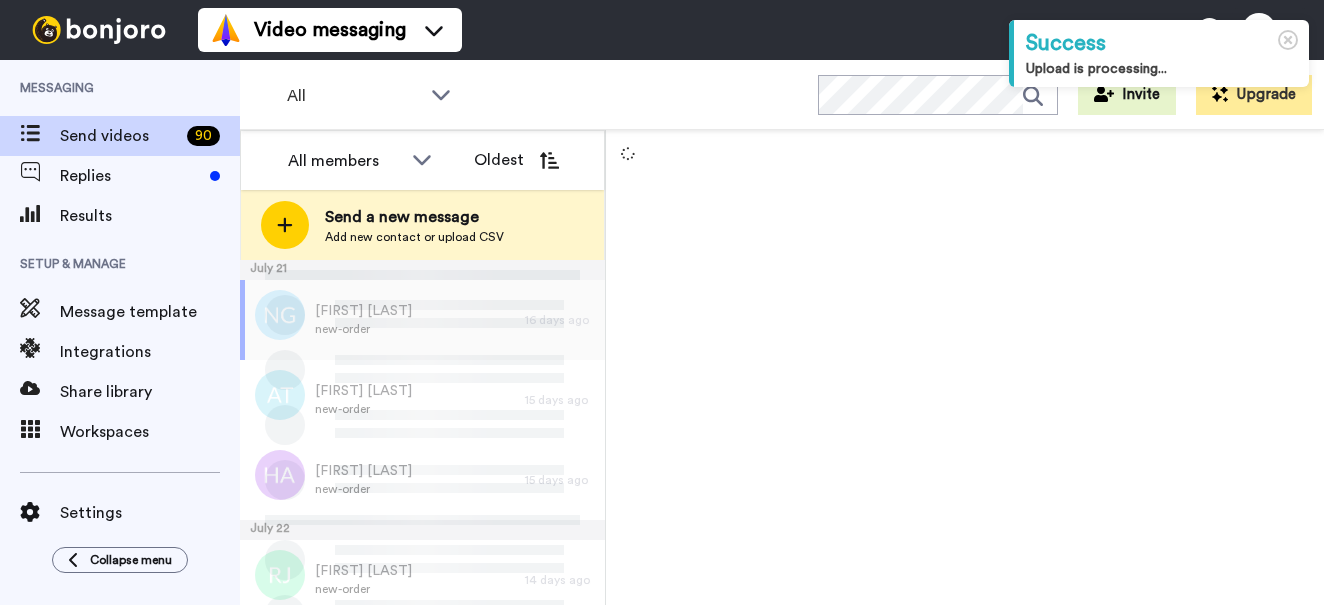 scroll, scrollTop: 0, scrollLeft: 0, axis: both 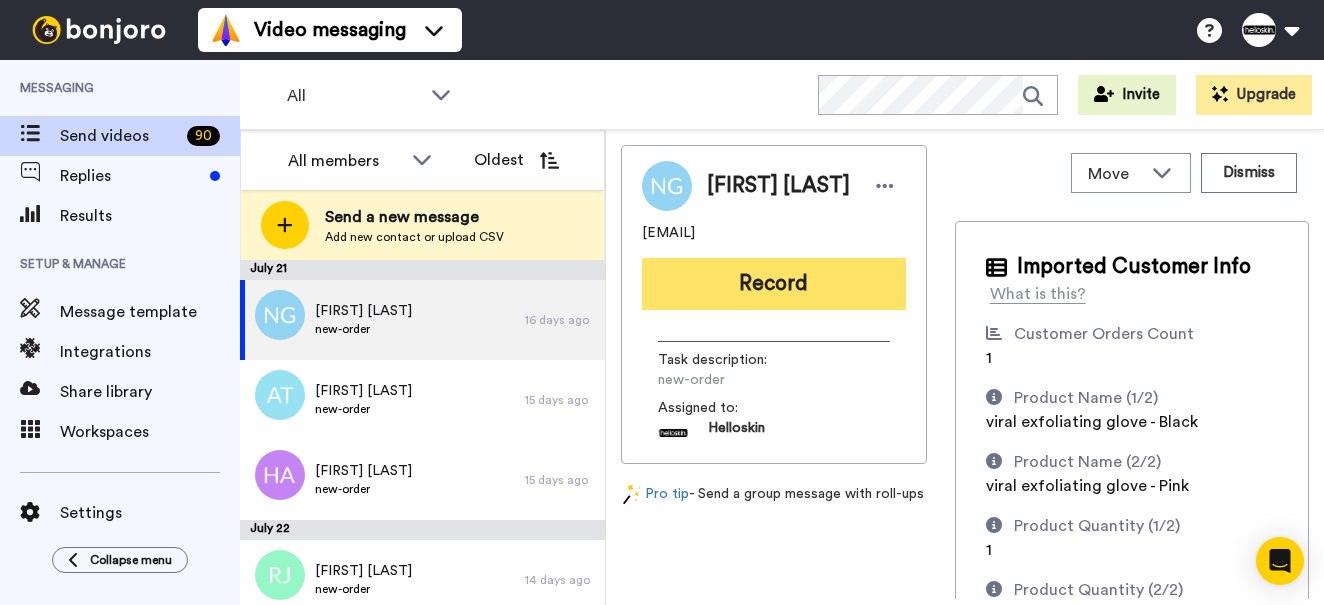 click on "Record" at bounding box center (774, 284) 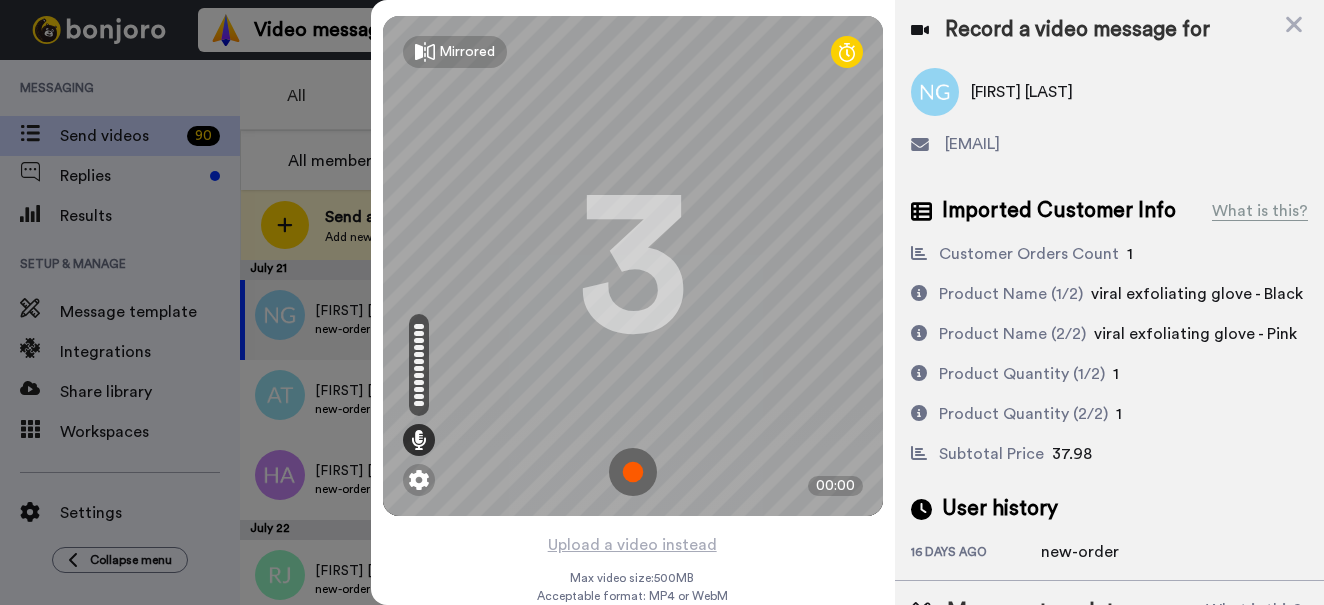 click at bounding box center (633, 472) 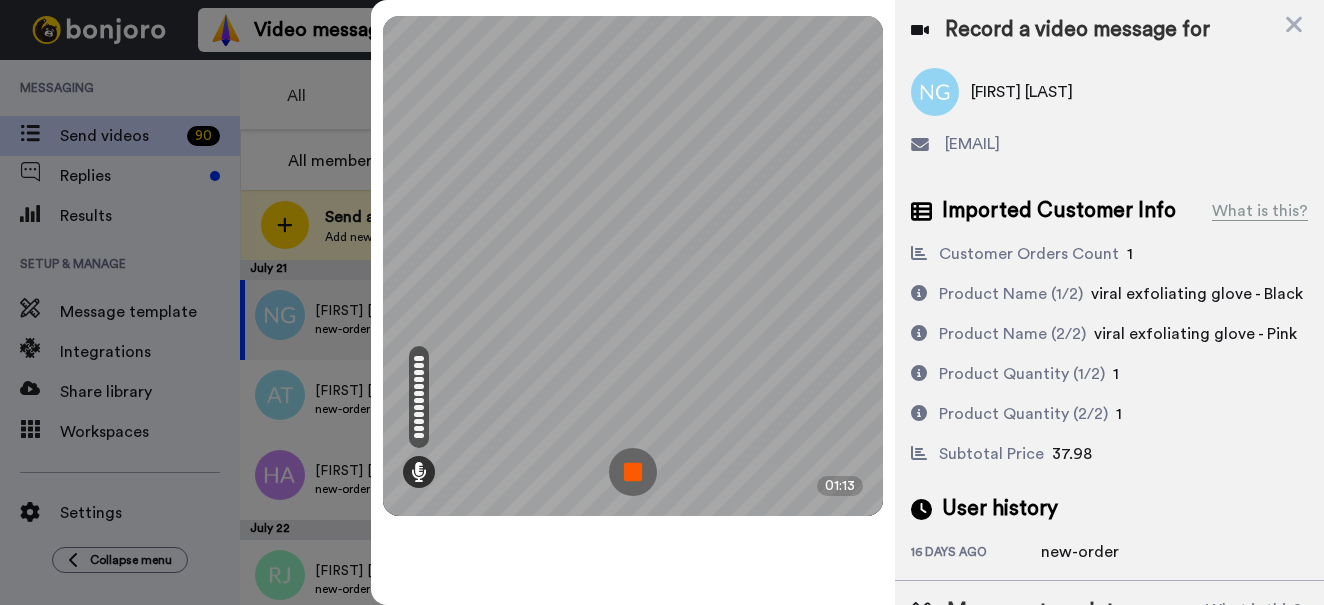 click at bounding box center (633, 472) 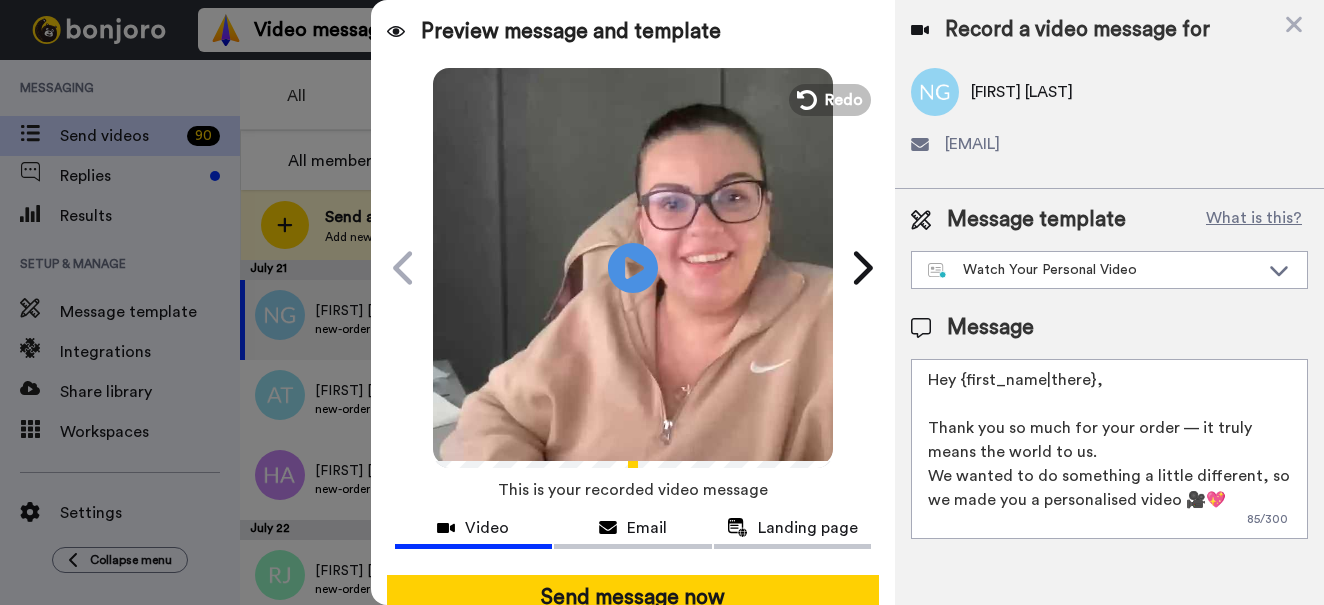 drag, startPoint x: 1105, startPoint y: 392, endPoint x: 959, endPoint y: 385, distance: 146.16771 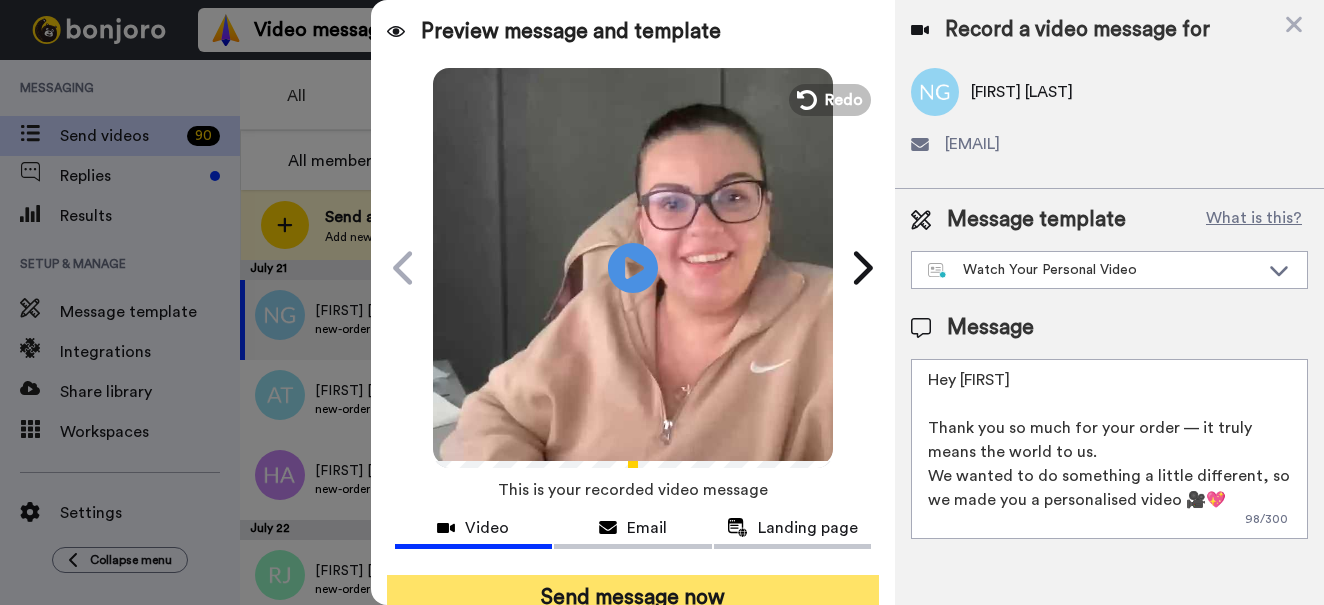 type on "Hey Nicole
Thank you so much for your order — it truly means the world to us.
We wanted to do something a little different, so we made you a personalised video 🎥💖
Hit play — this one’s just for you!" 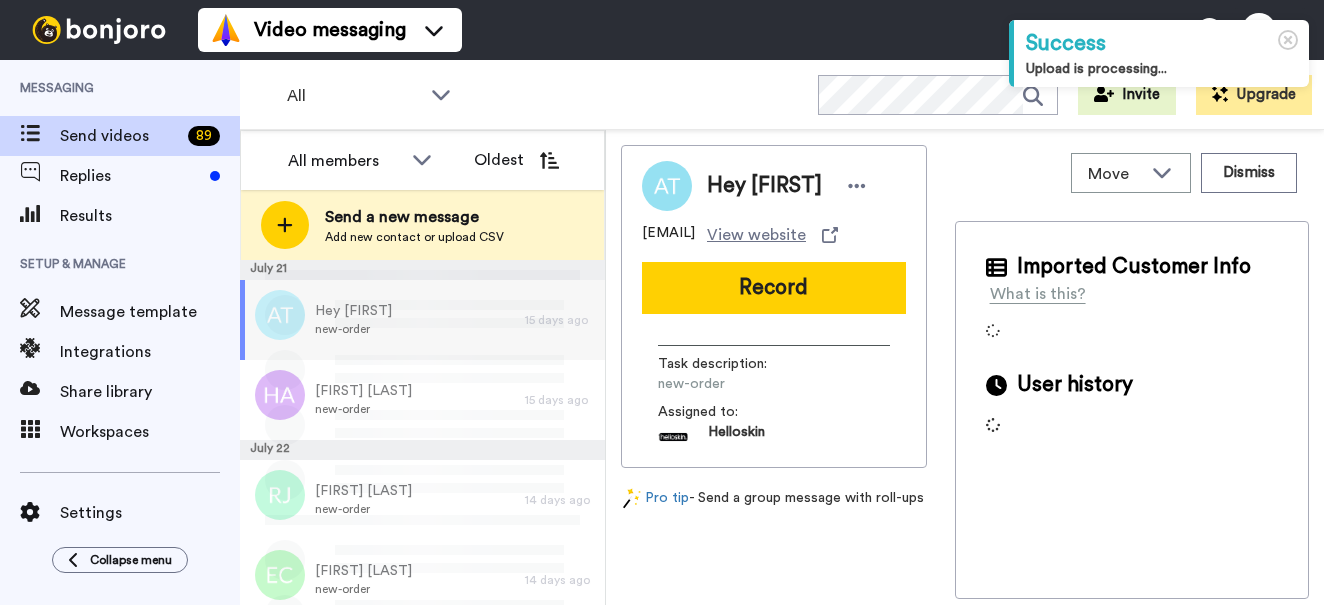 scroll, scrollTop: 0, scrollLeft: 0, axis: both 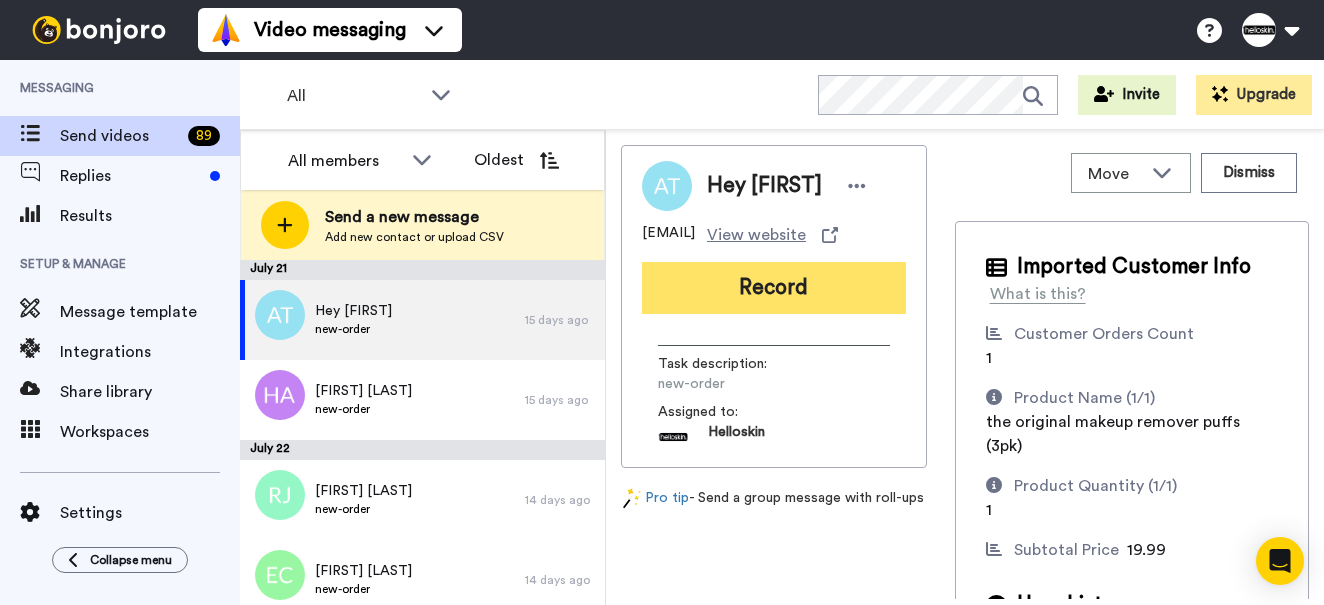 click on "Record" at bounding box center (774, 288) 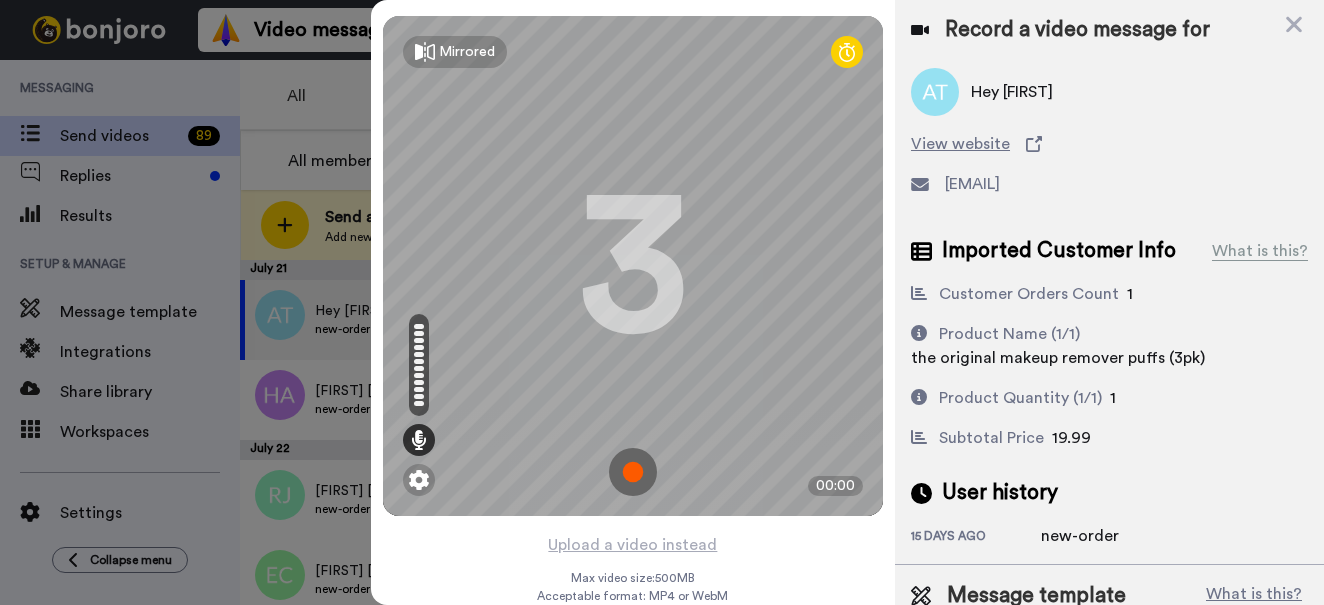 click at bounding box center [633, 472] 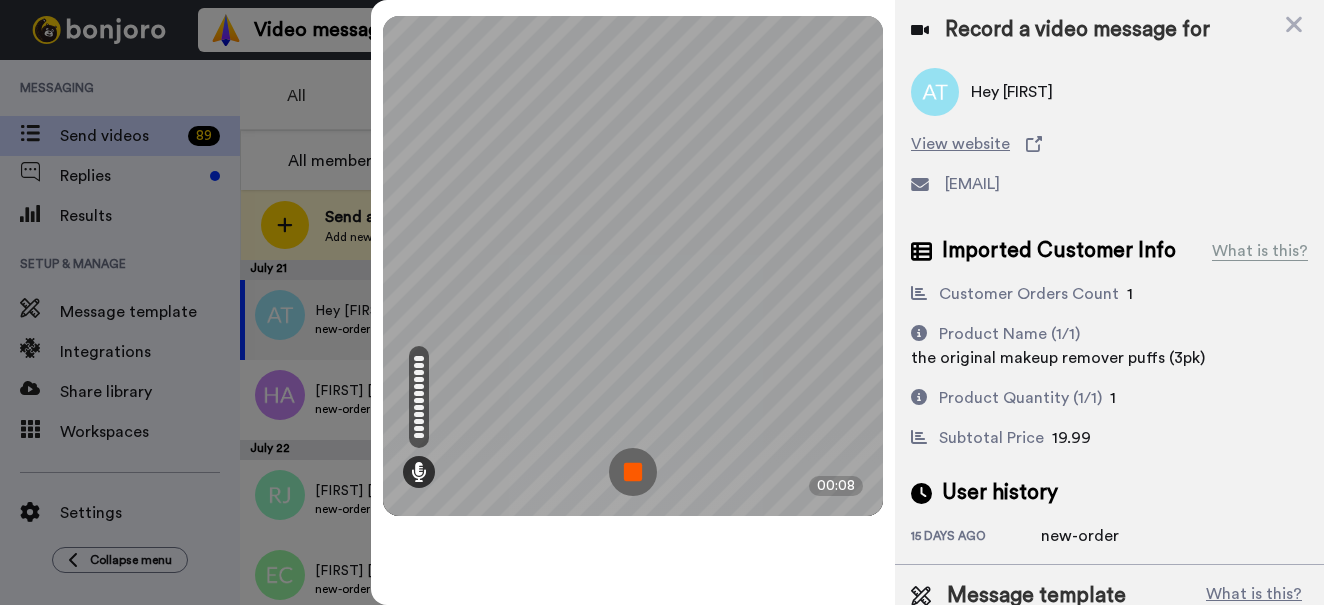 click at bounding box center (633, 472) 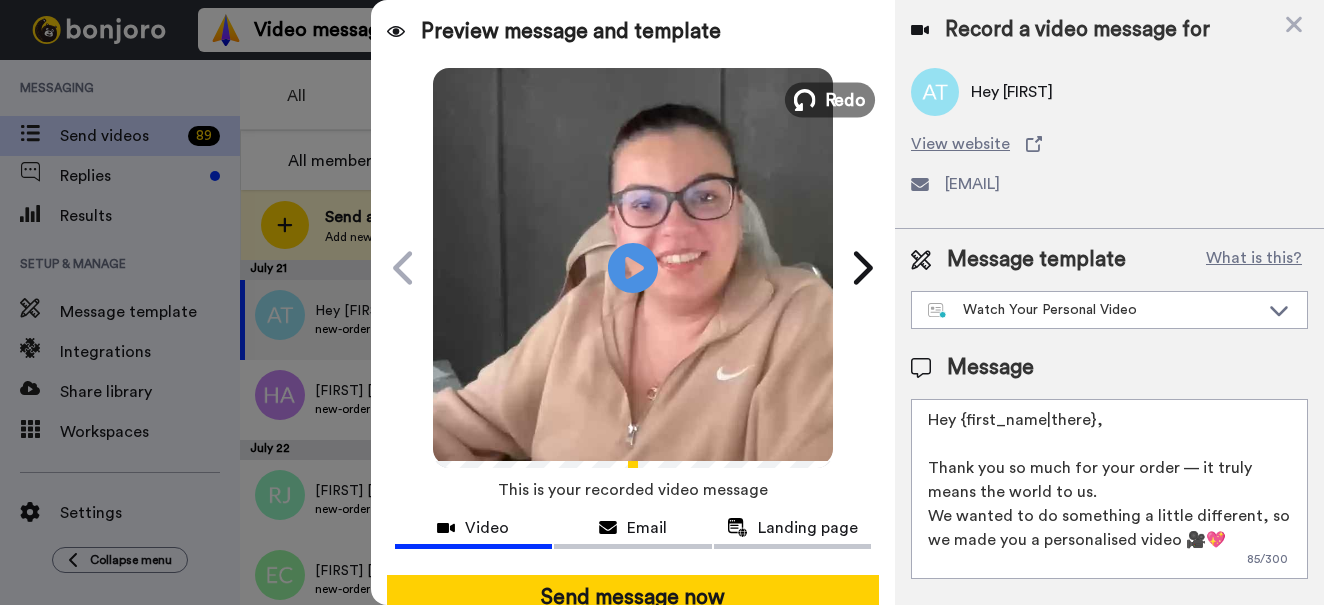 click on "Redo" at bounding box center (845, 99) 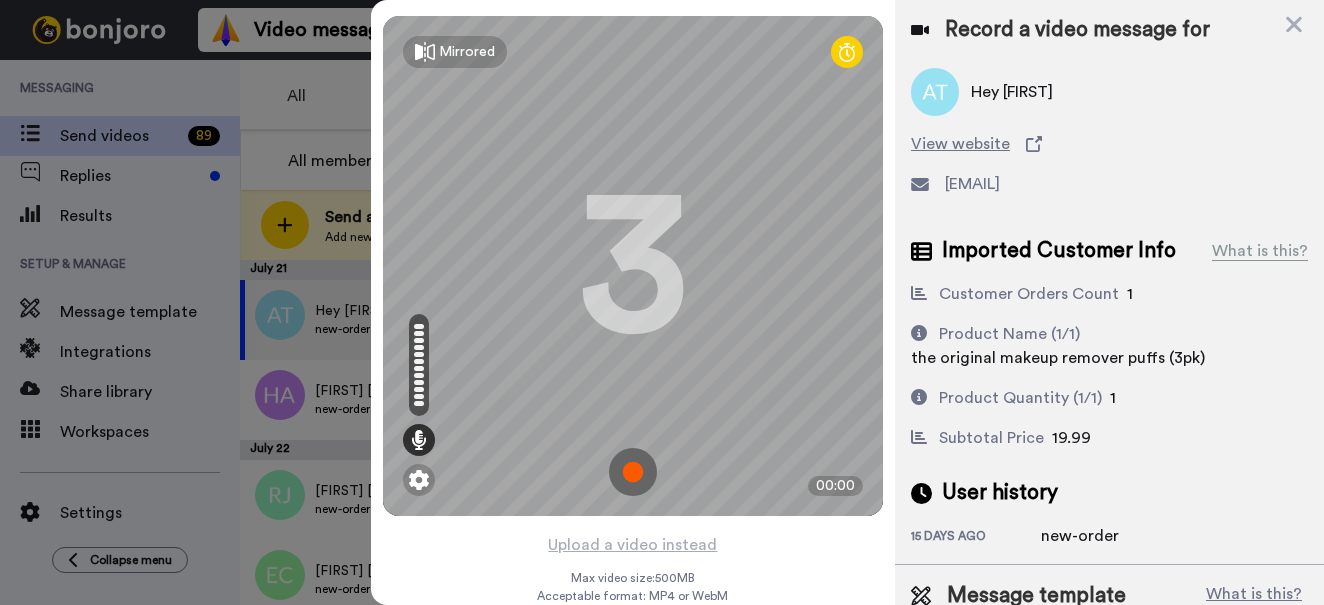 click at bounding box center (633, 472) 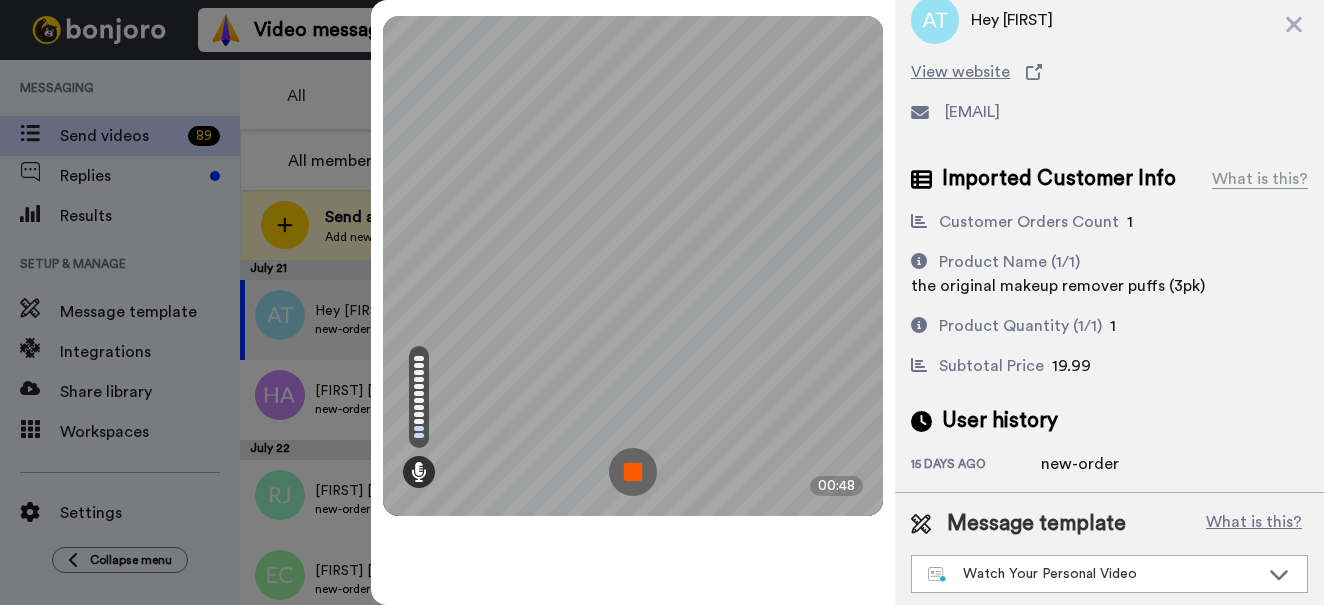 scroll, scrollTop: 75, scrollLeft: 0, axis: vertical 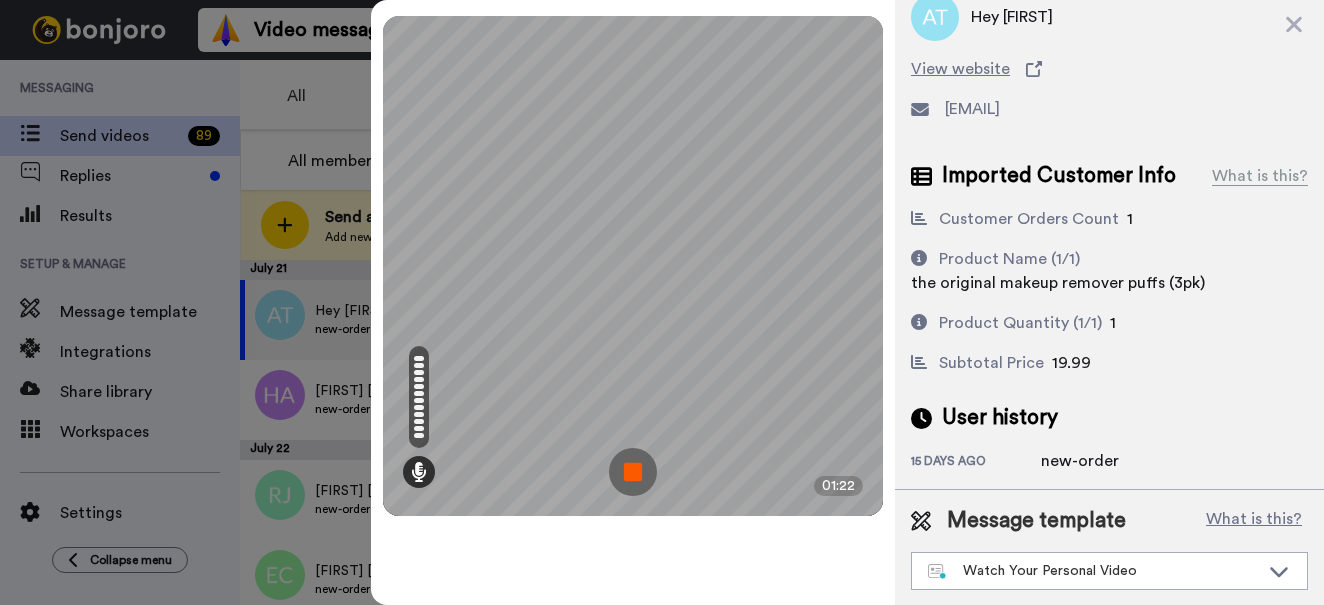 click at bounding box center (633, 472) 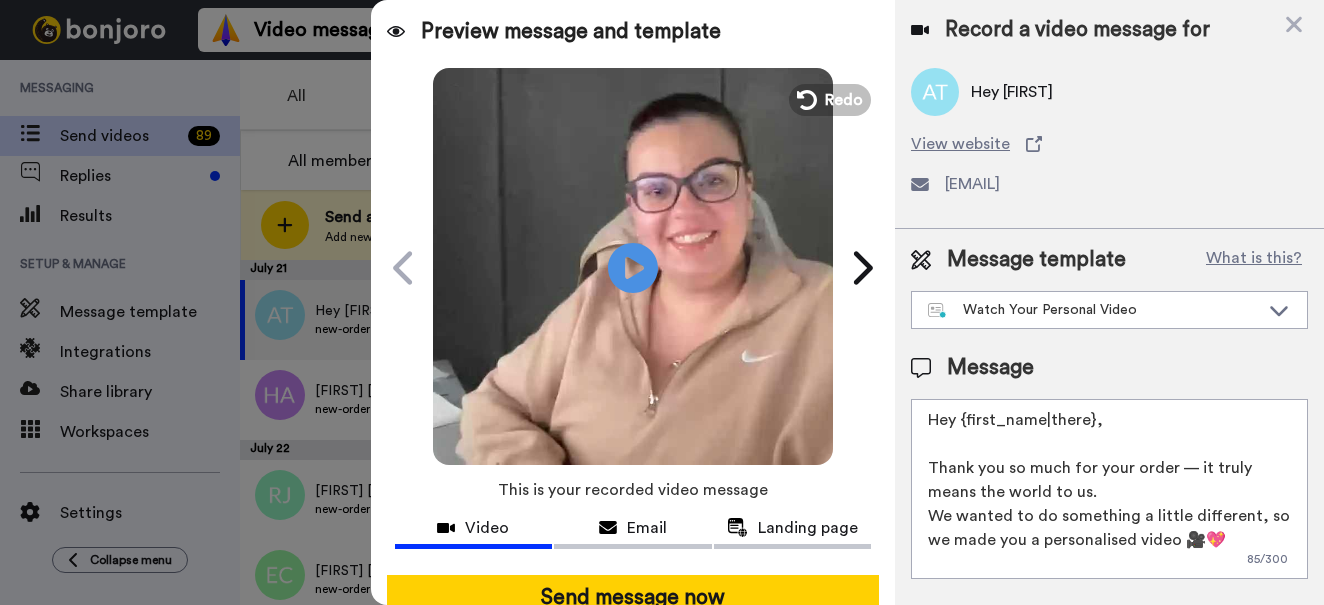 scroll, scrollTop: 0, scrollLeft: 0, axis: both 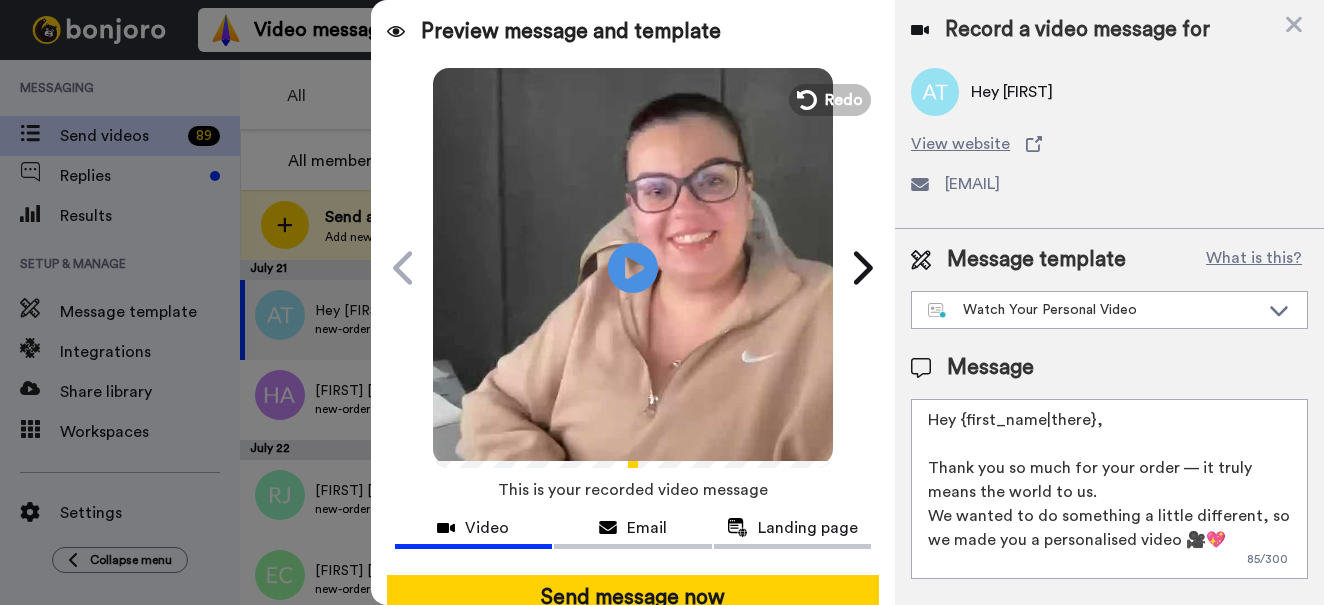 drag, startPoint x: 1133, startPoint y: 422, endPoint x: 959, endPoint y: 425, distance: 174.02586 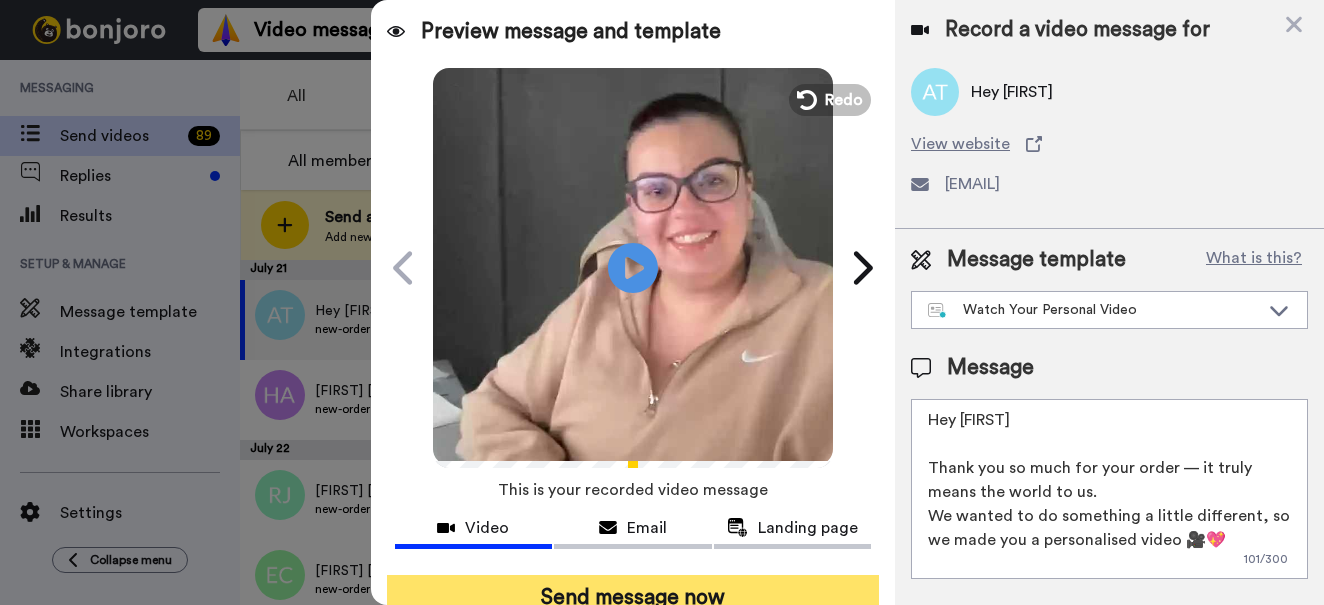 type on "Hey Amy
Thank you so much for your order — it truly means the world to us.
We wanted to do something a little different, so we made you a personalised video 🎥💖
Hit play — this one’s just for you!" 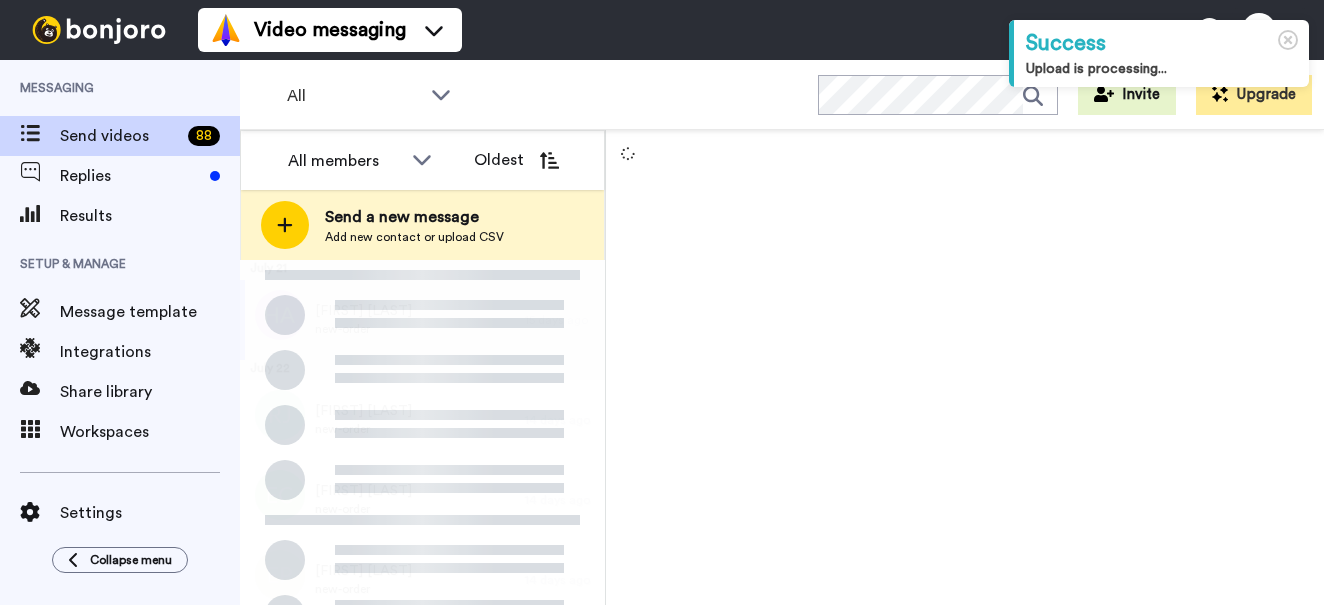 scroll, scrollTop: 0, scrollLeft: 0, axis: both 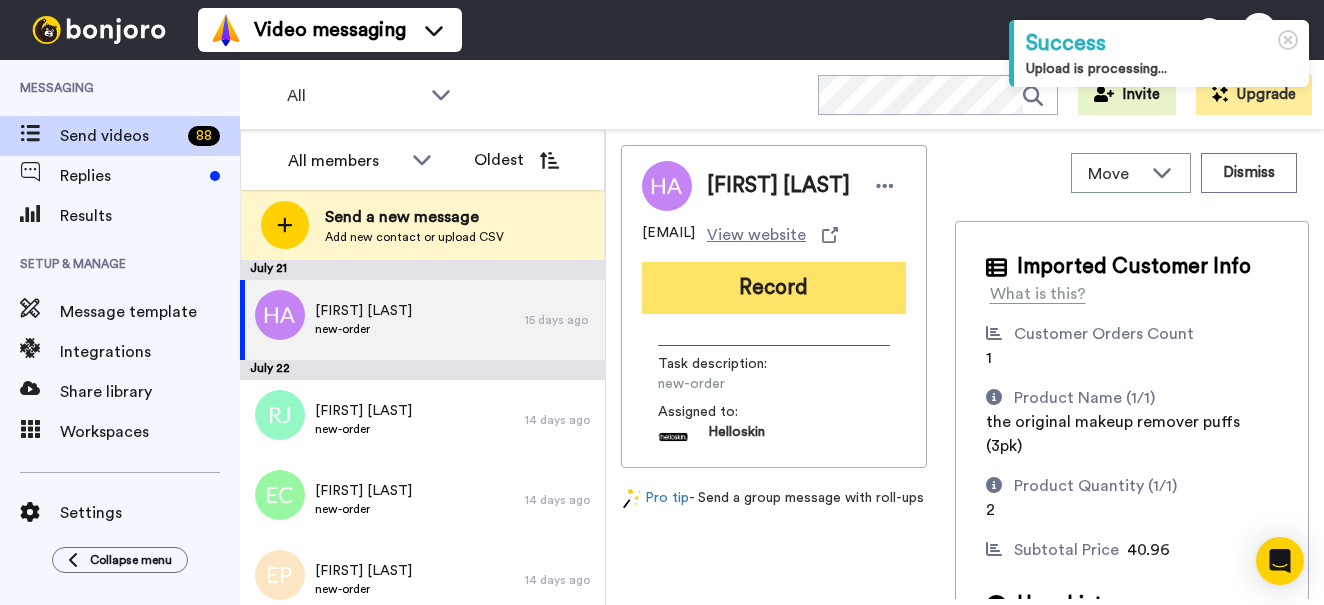 click on "Record" at bounding box center (774, 288) 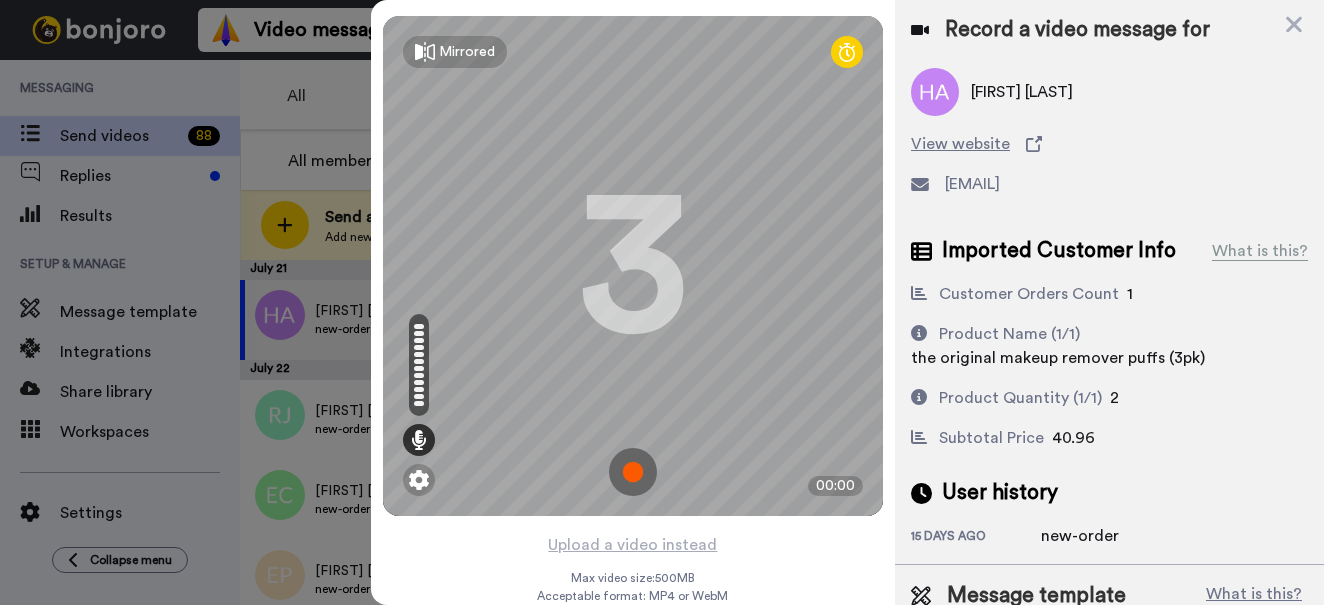 click at bounding box center (633, 472) 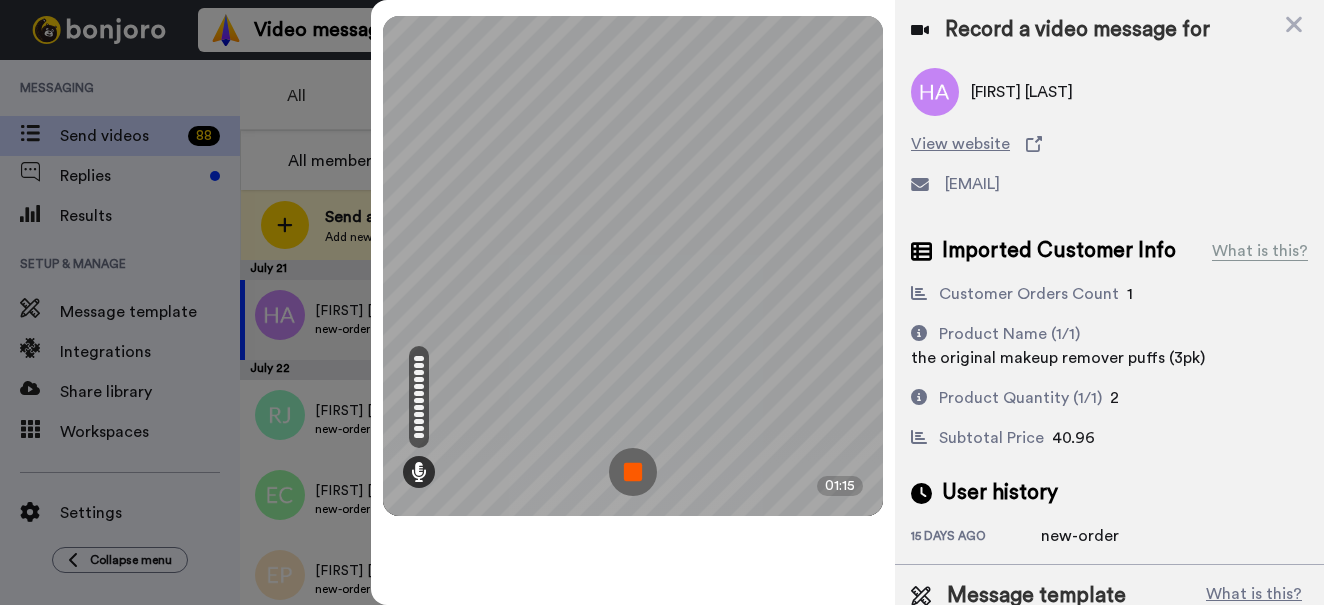 click at bounding box center (633, 472) 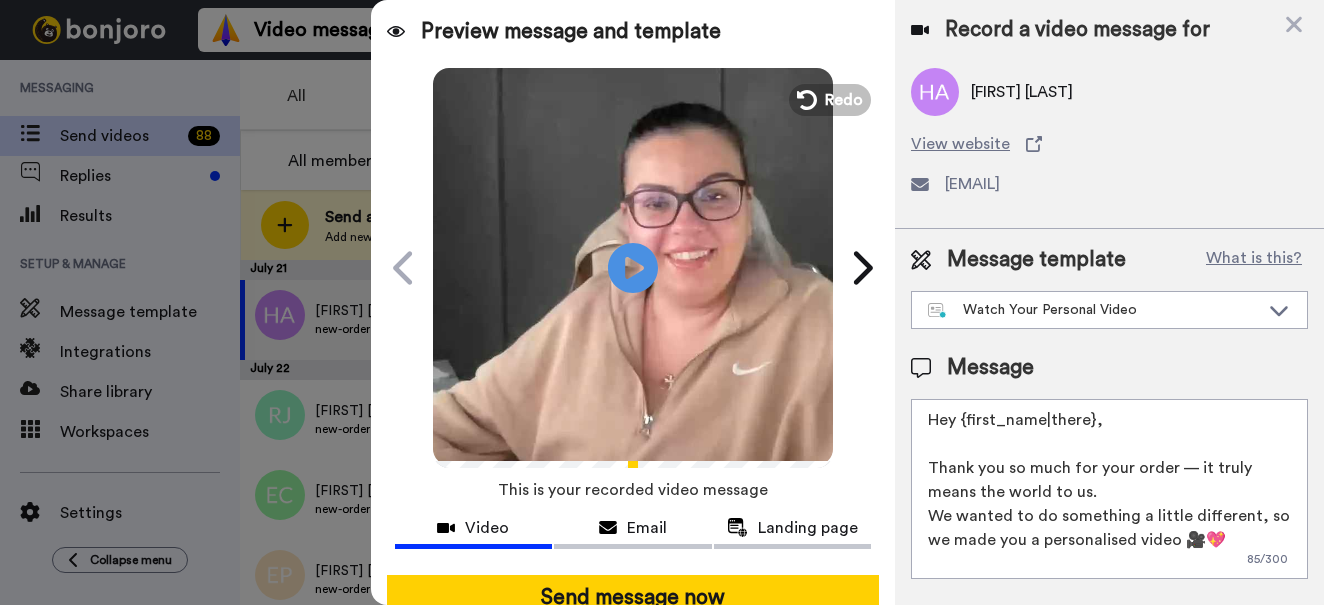 drag, startPoint x: 1091, startPoint y: 421, endPoint x: 957, endPoint y: 423, distance: 134.01492 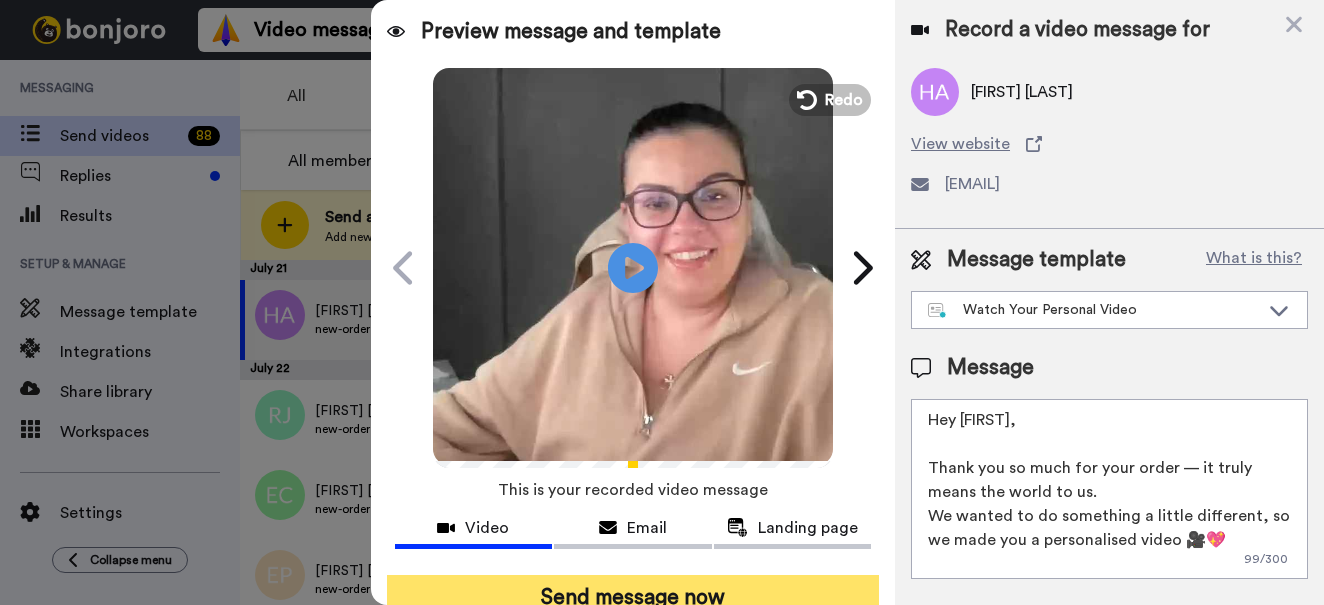 type on "Hey Huda,
Thank you so much for your order — it truly means the world to us.
We wanted to do something a little different, so we made you a personalised video 🎥💖
Hit play — this one’s just for you!" 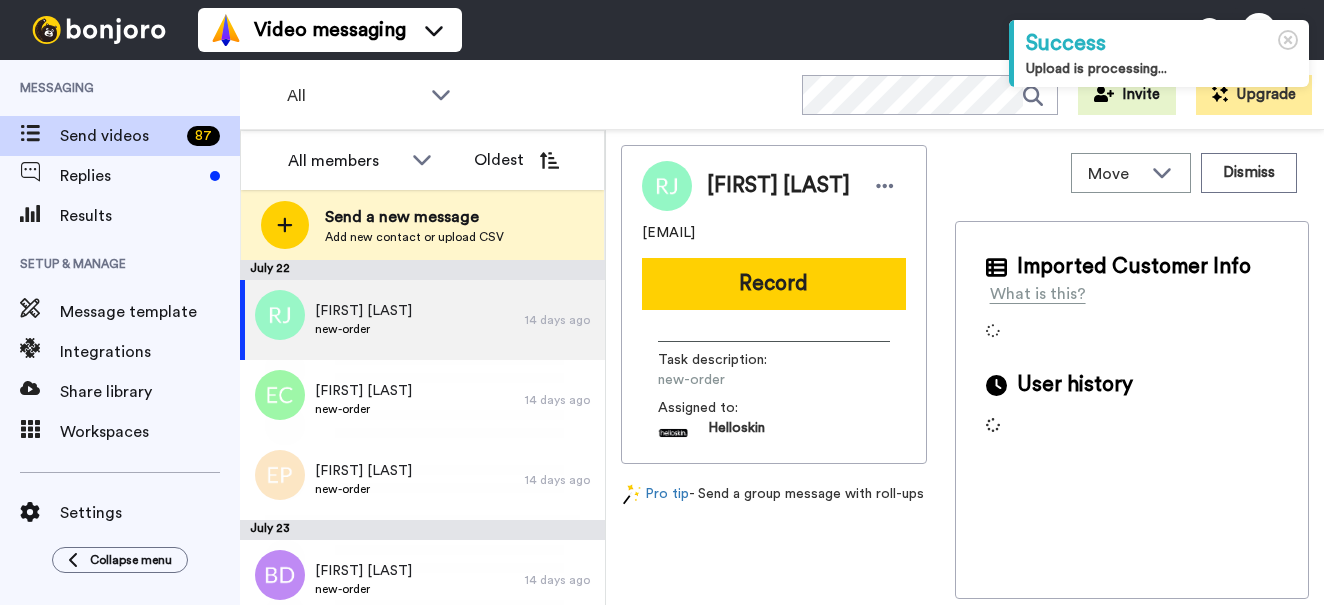 scroll, scrollTop: 0, scrollLeft: 0, axis: both 